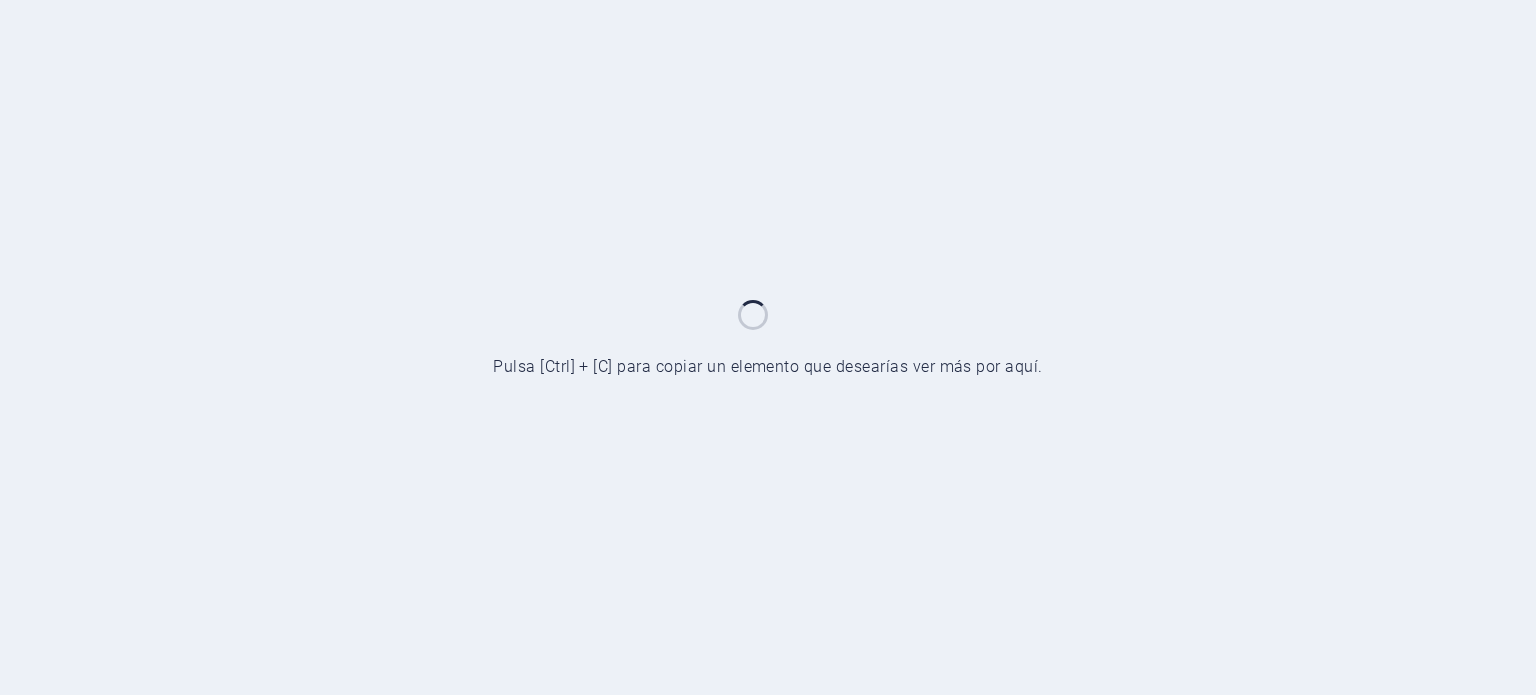 scroll, scrollTop: 0, scrollLeft: 0, axis: both 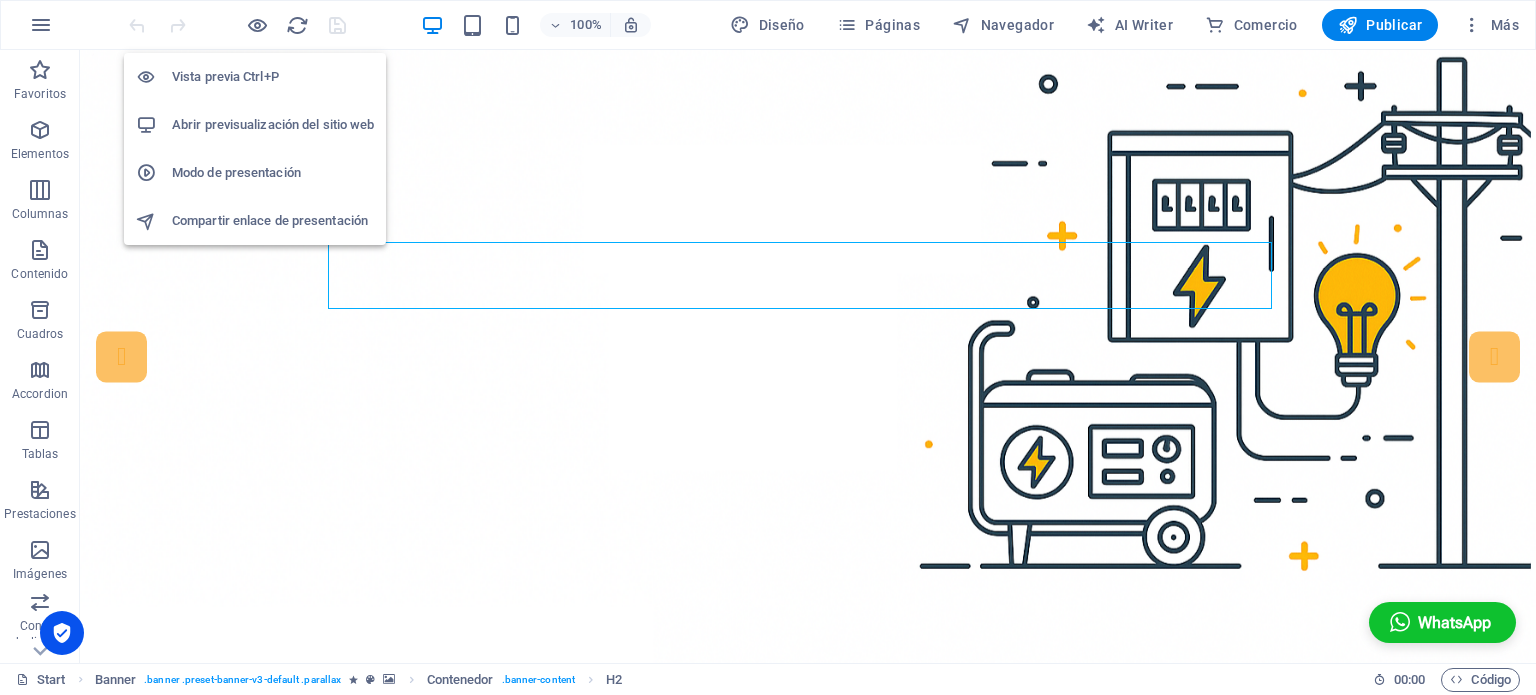 click on "Abrir previsualización del sitio web" at bounding box center [273, 125] 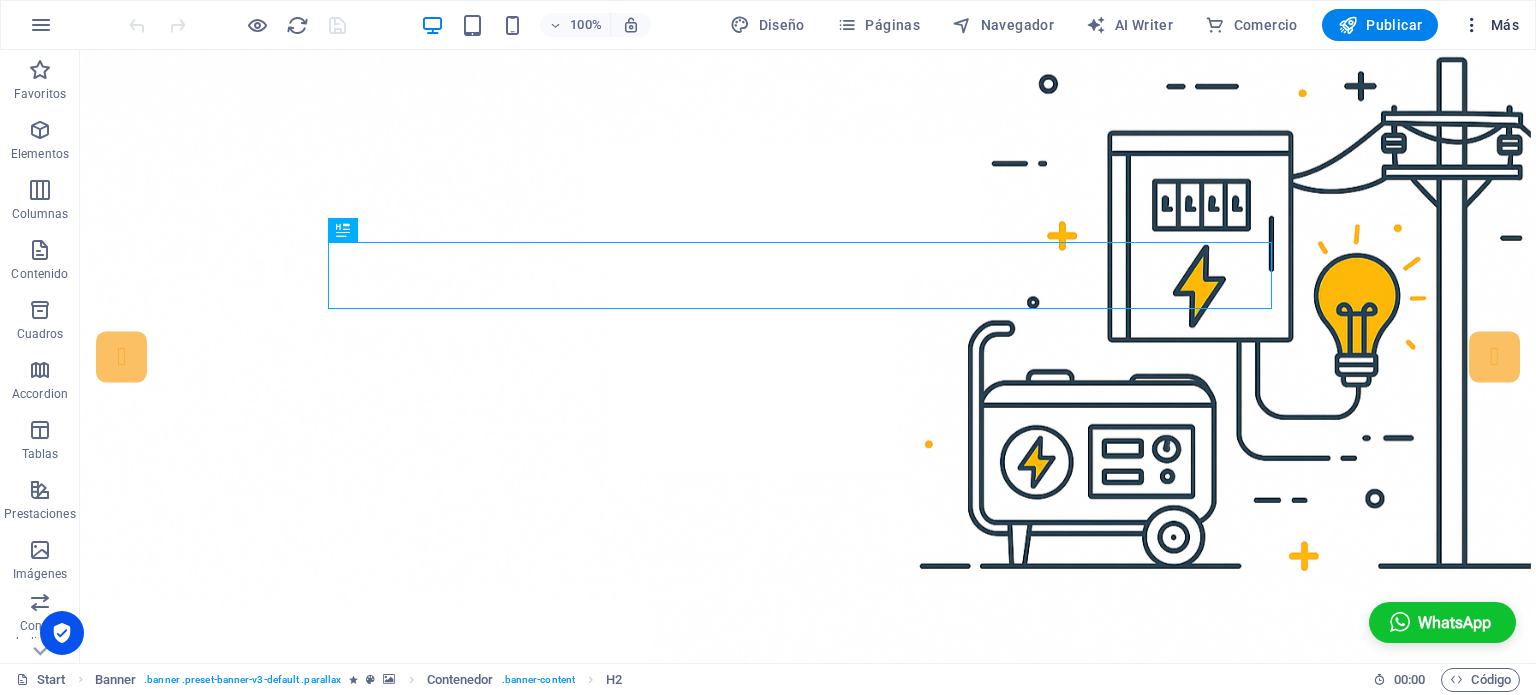 click at bounding box center (1472, 25) 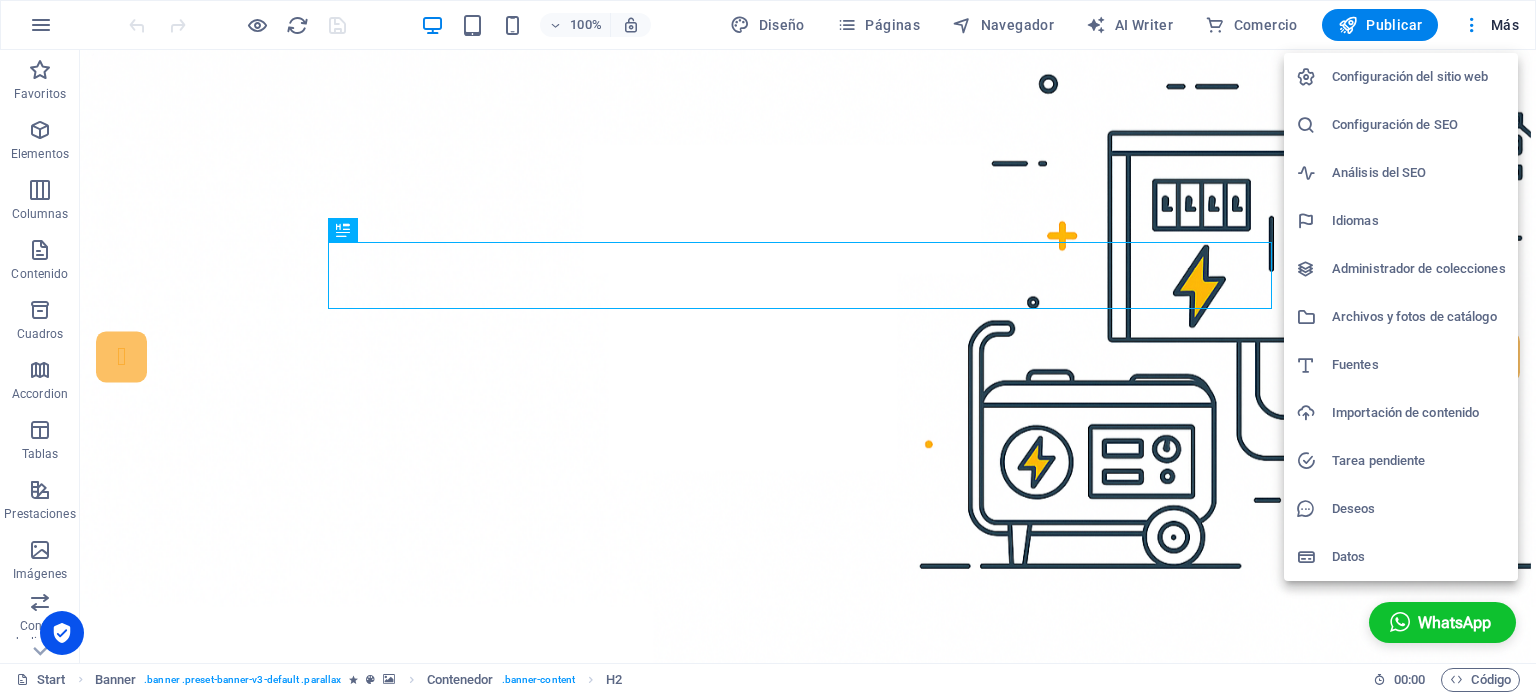 click at bounding box center [768, 347] 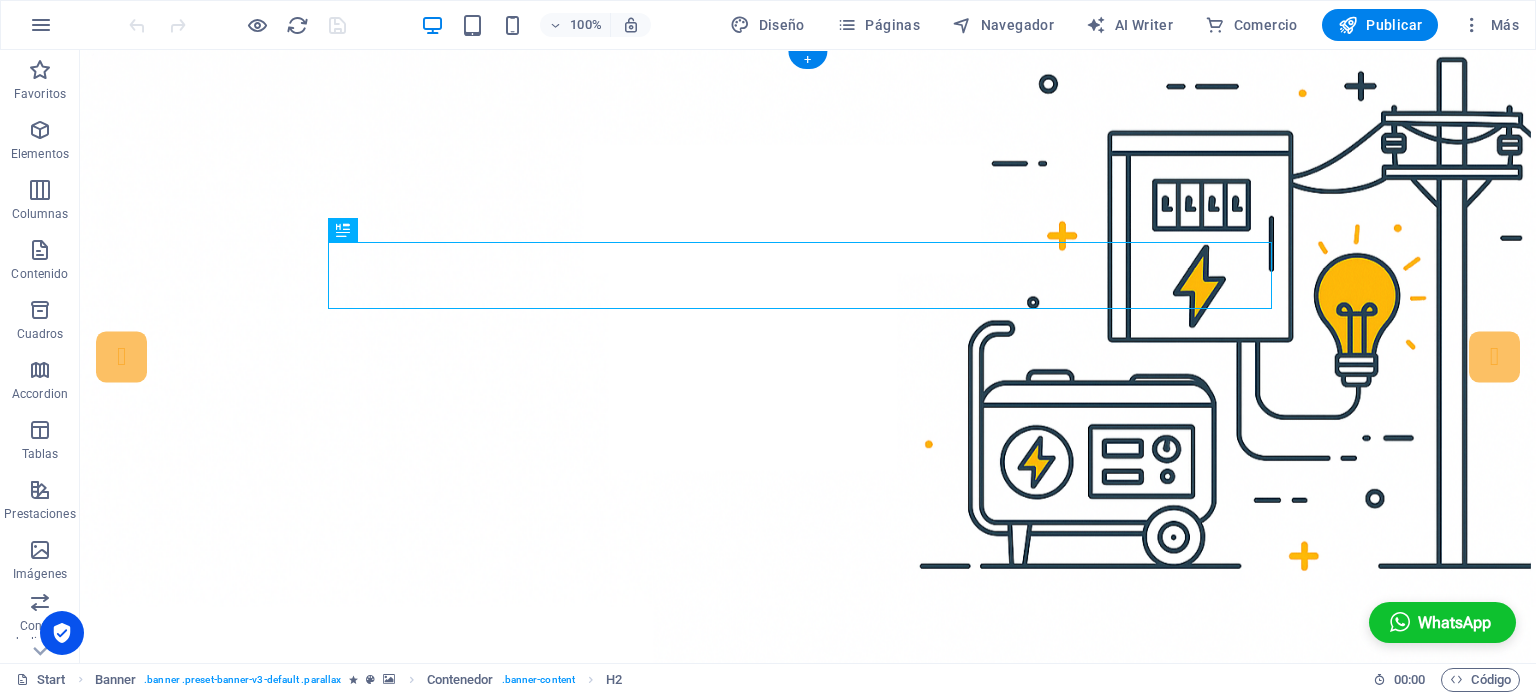 click at bounding box center [808, 367] 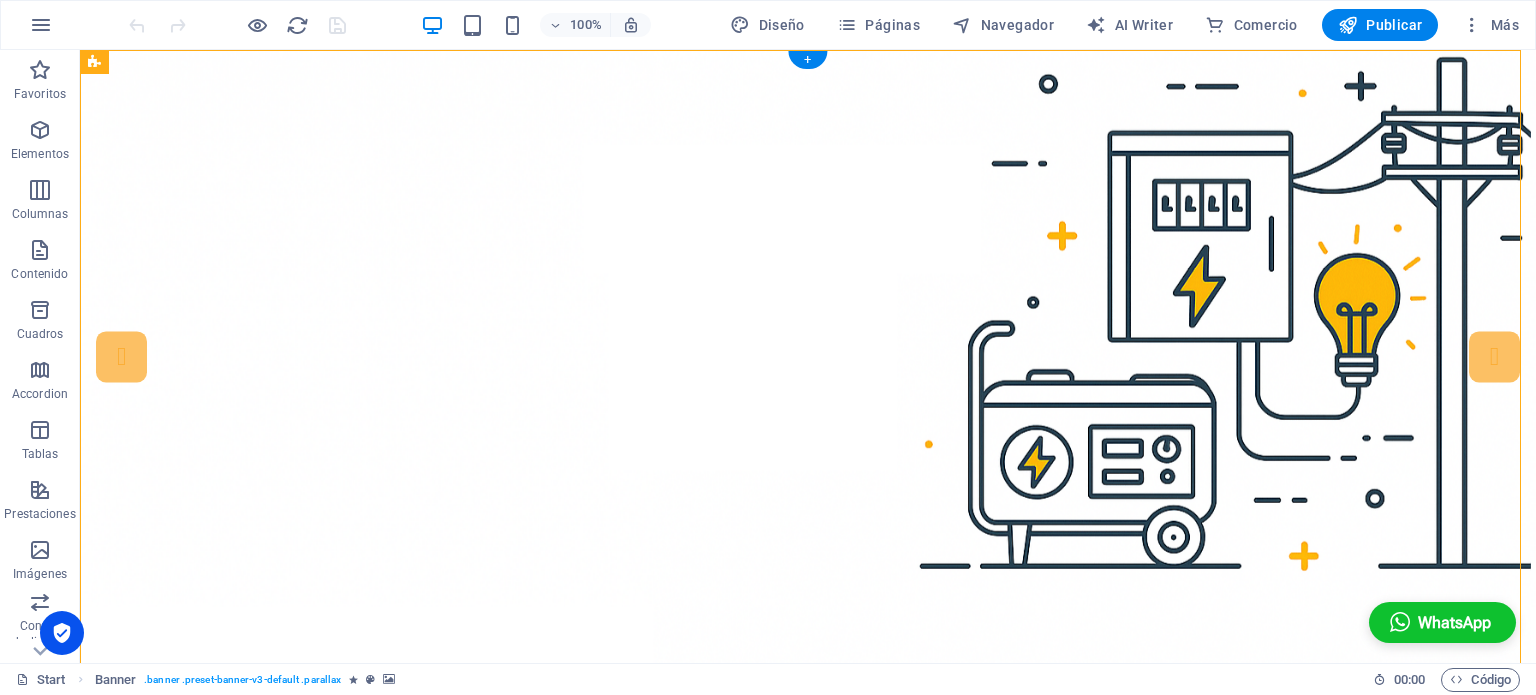 click at bounding box center (808, 367) 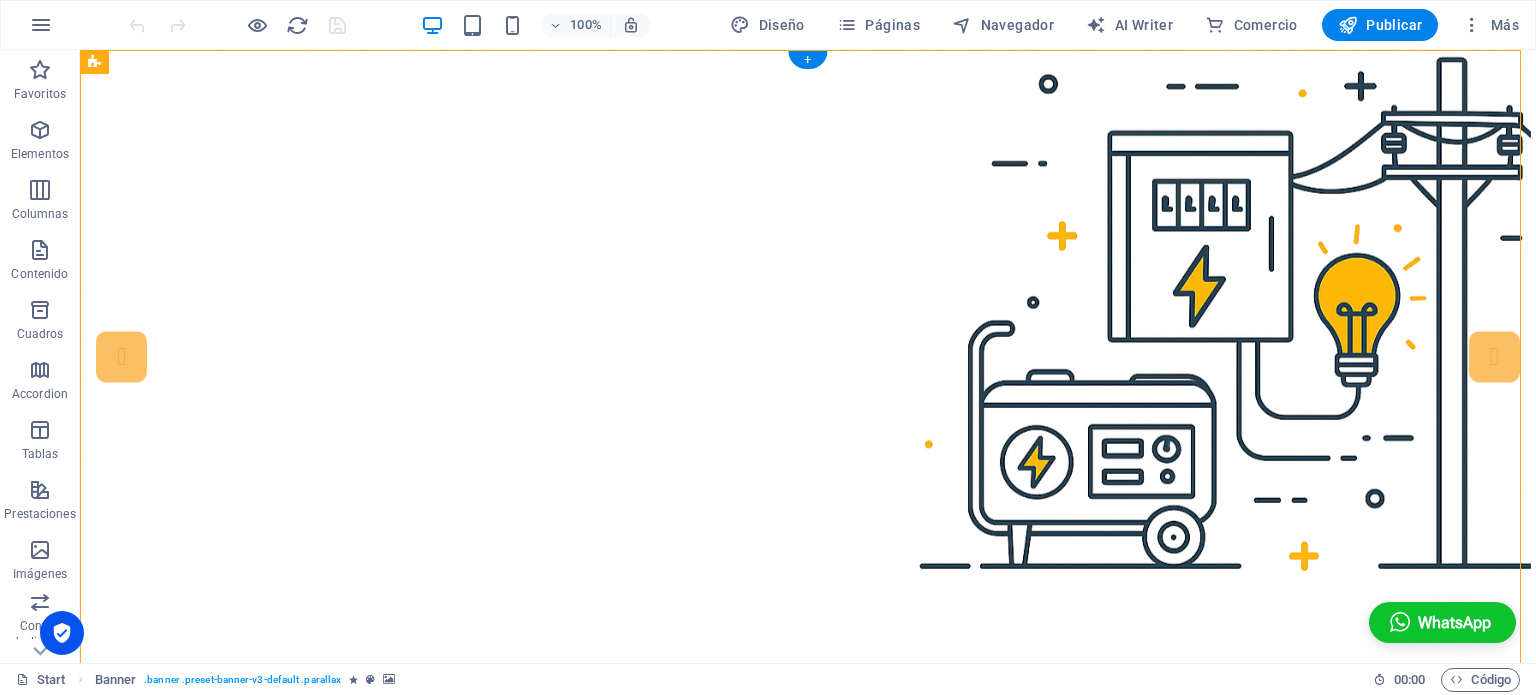 select on "vh" 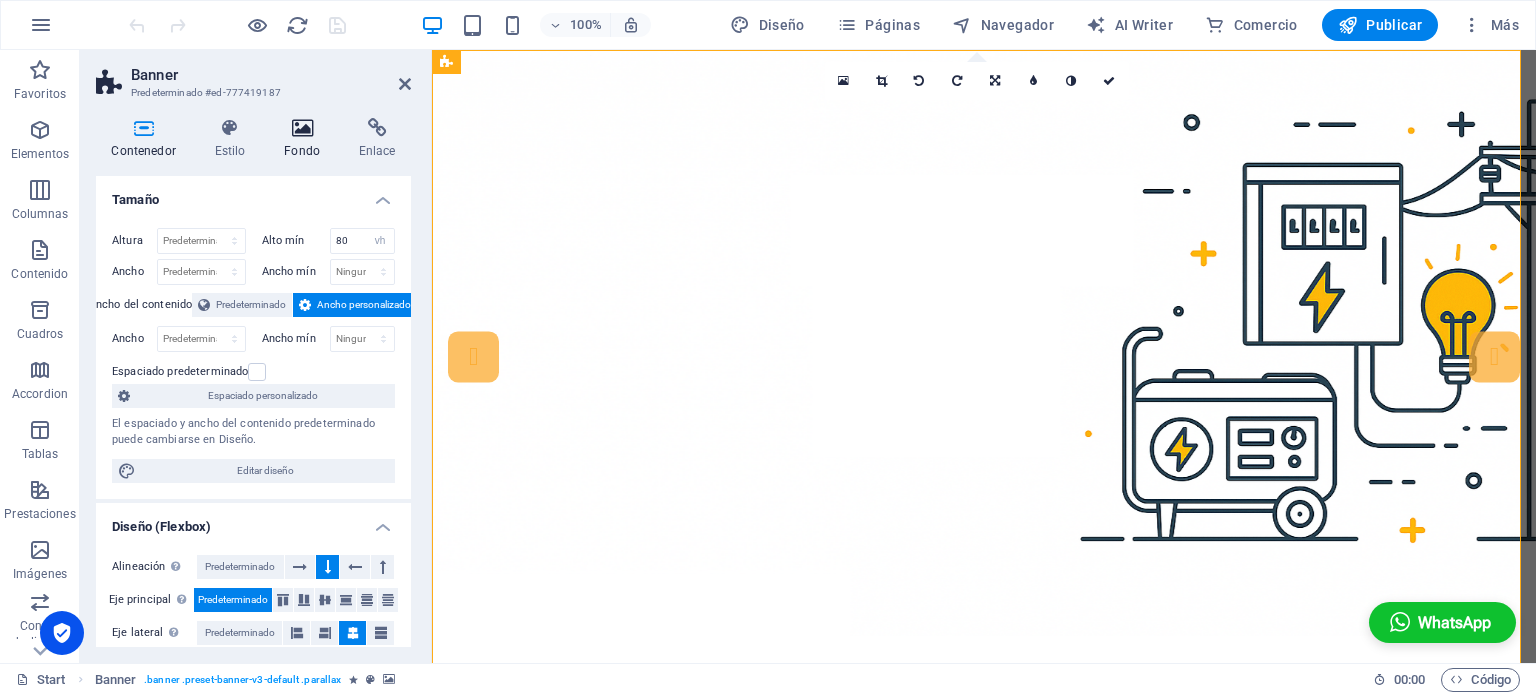 click on "Fondo" at bounding box center (306, 139) 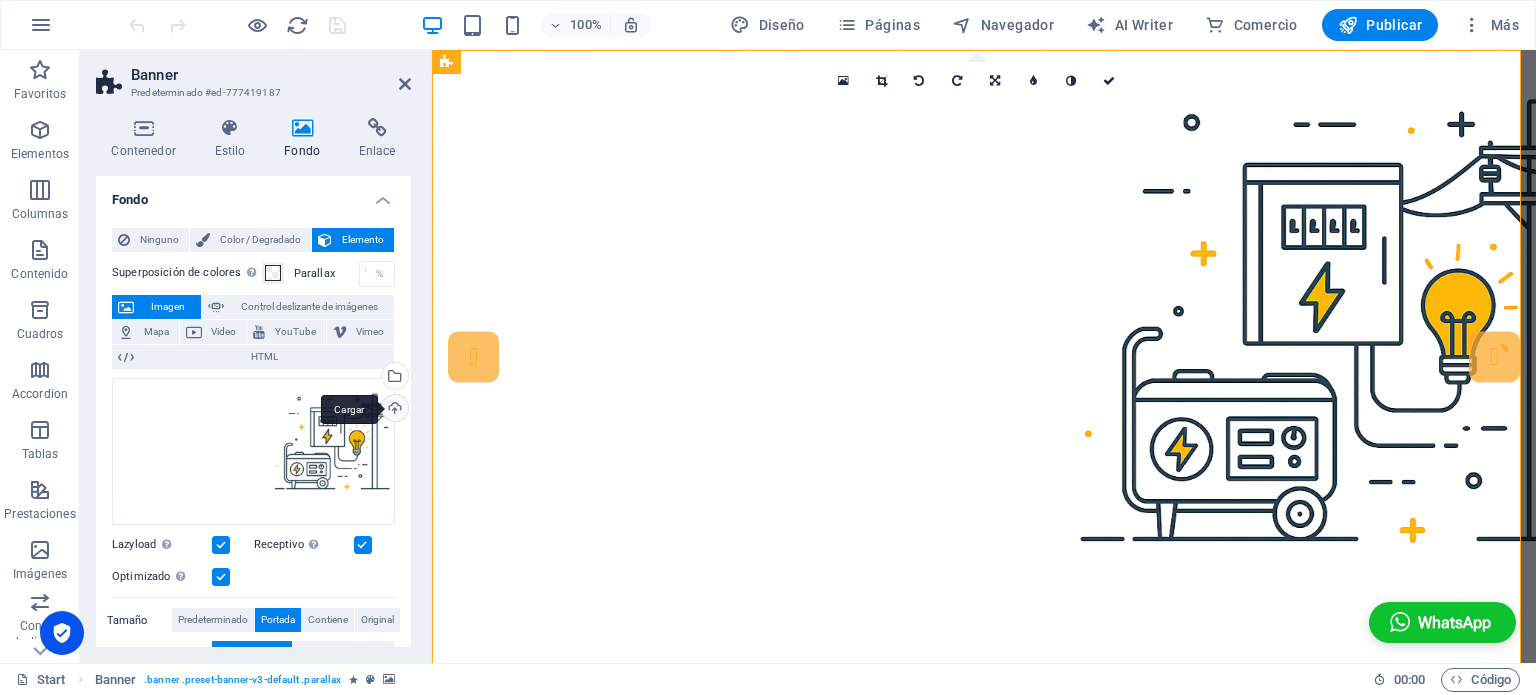 click on "Cargar" at bounding box center (393, 410) 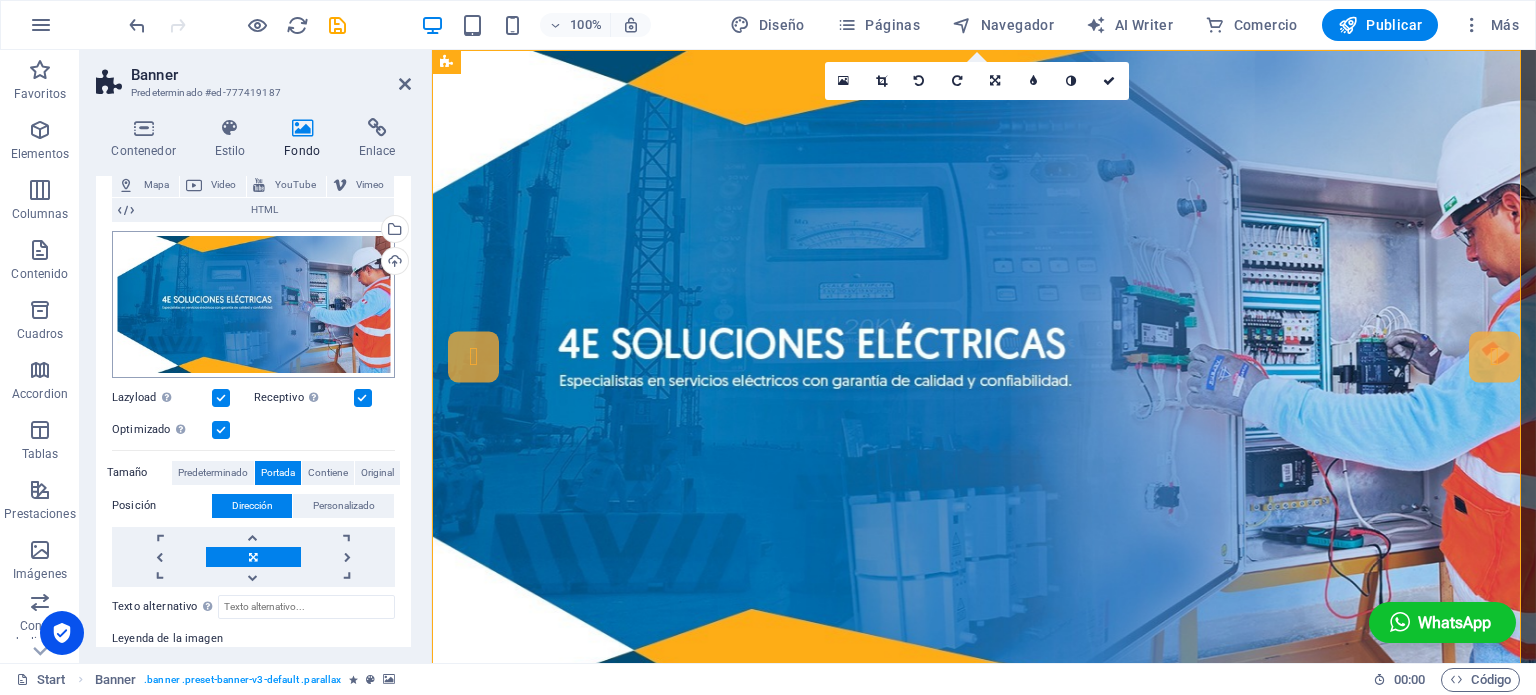 scroll, scrollTop: 148, scrollLeft: 0, axis: vertical 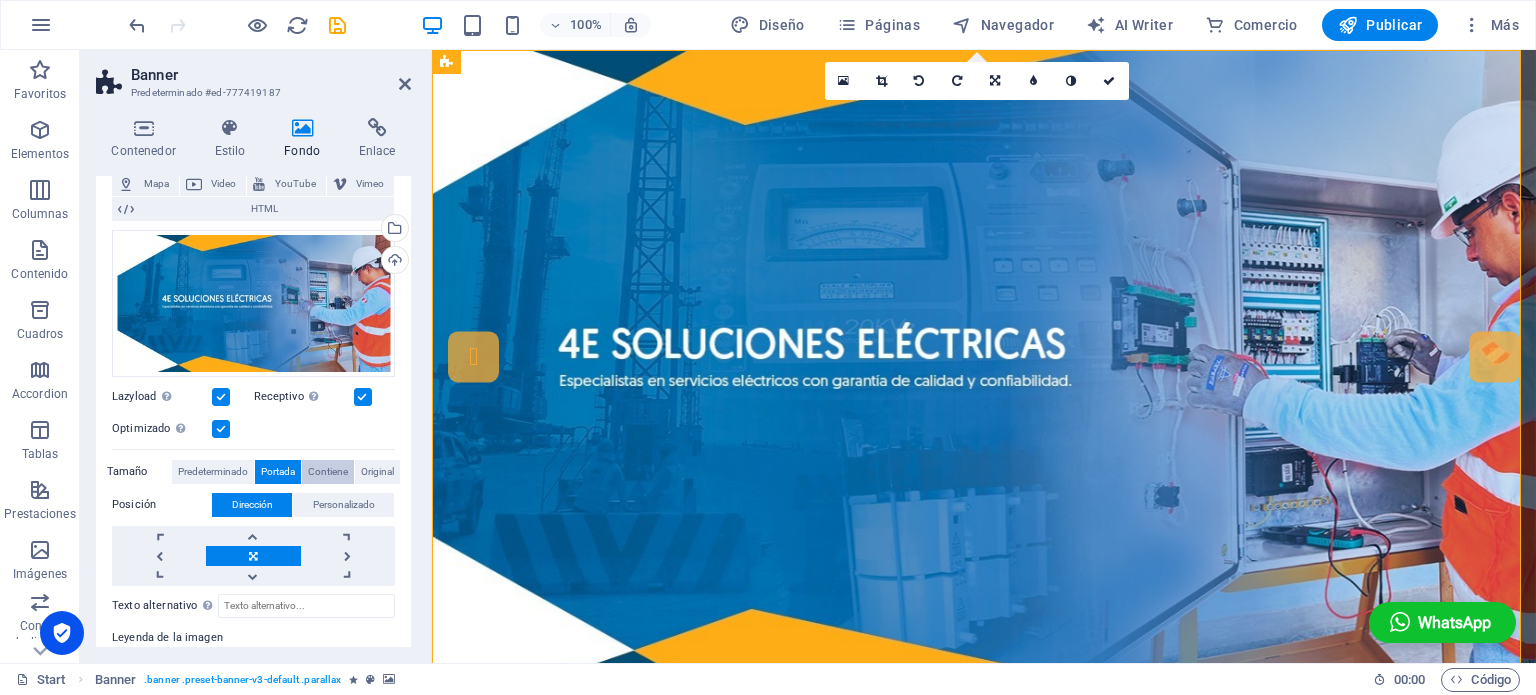 click on "Contiene" at bounding box center [328, 472] 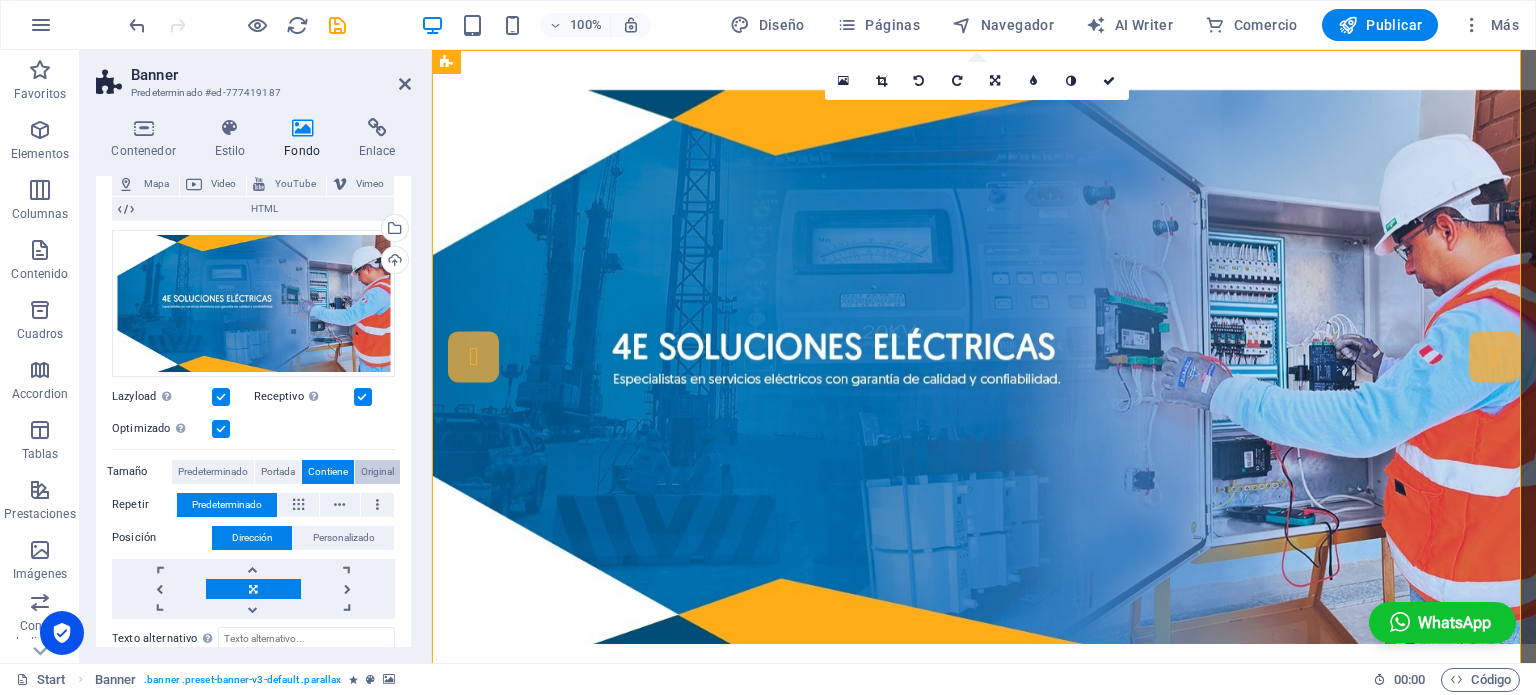 click on "Original" at bounding box center [377, 472] 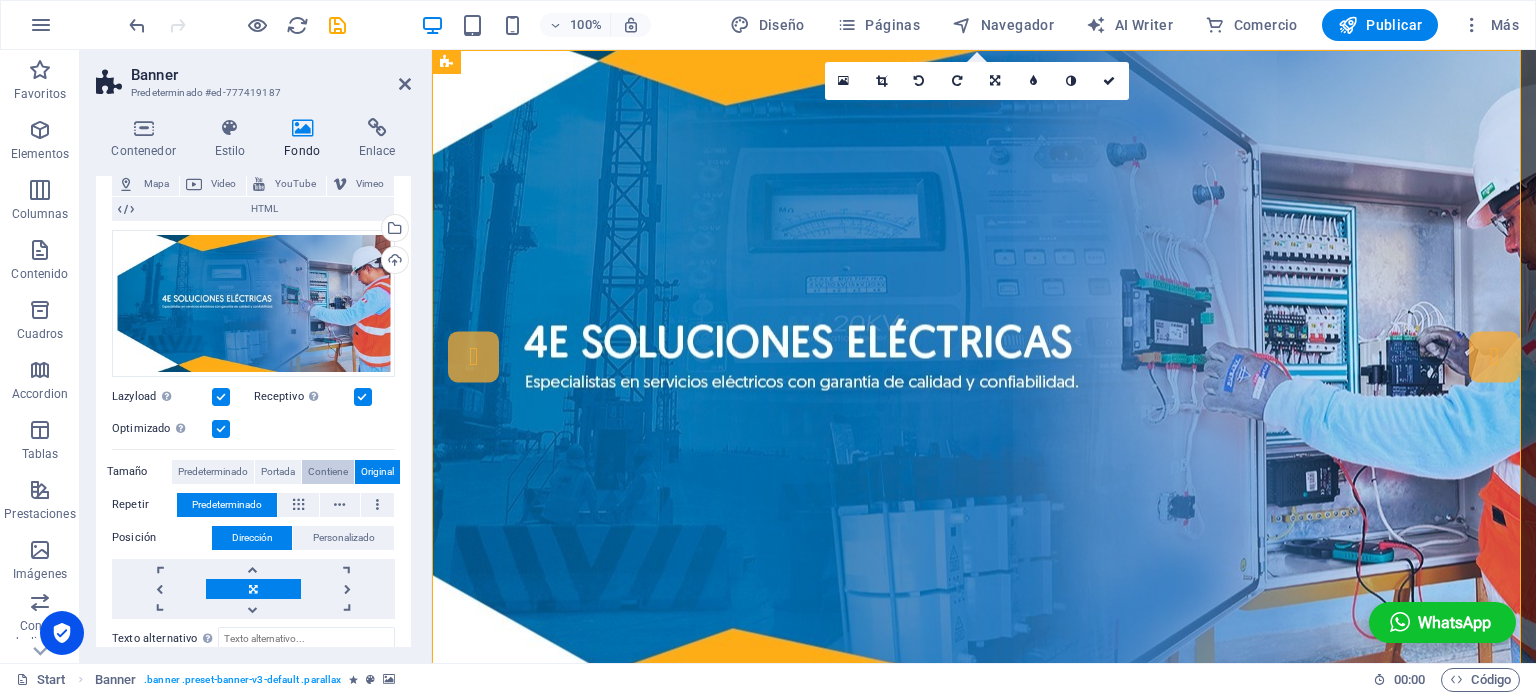 click on "Contiene" at bounding box center (328, 472) 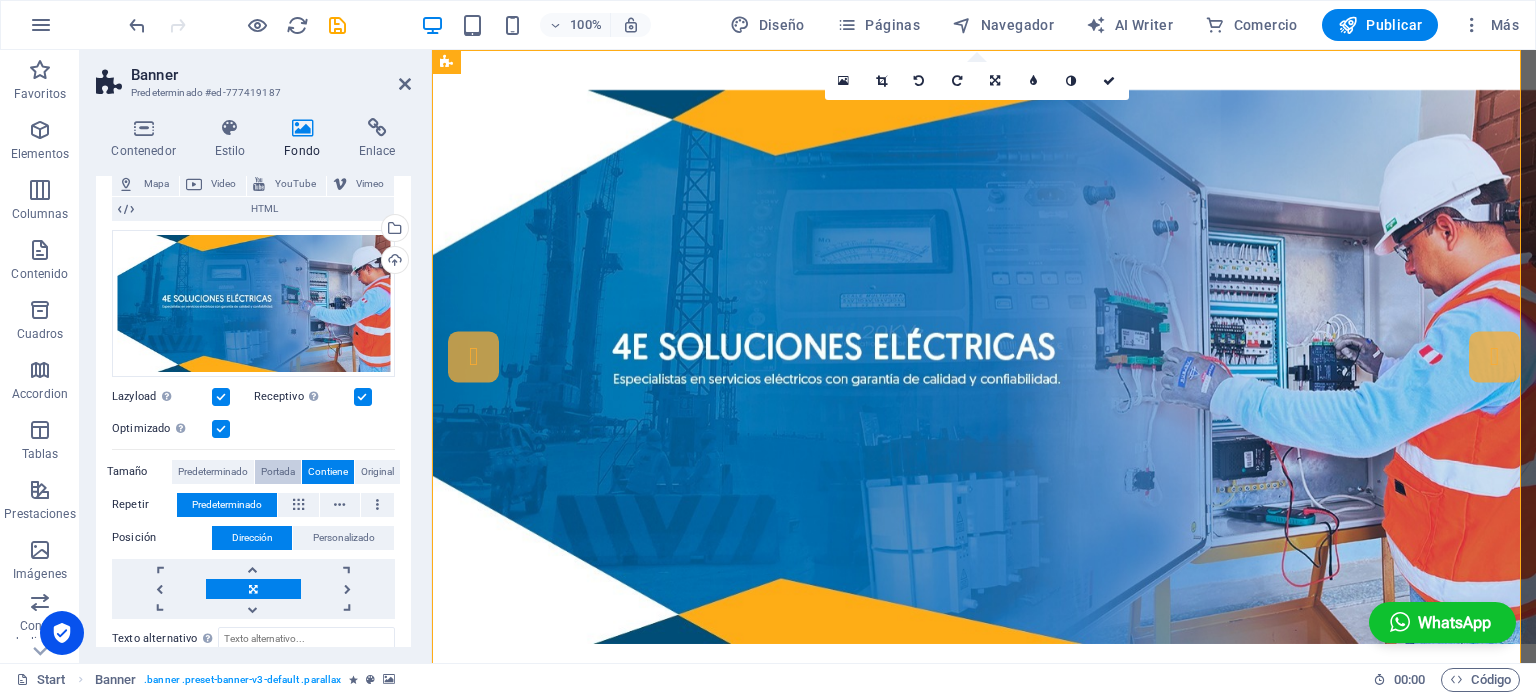 click on "Portada" at bounding box center [278, 472] 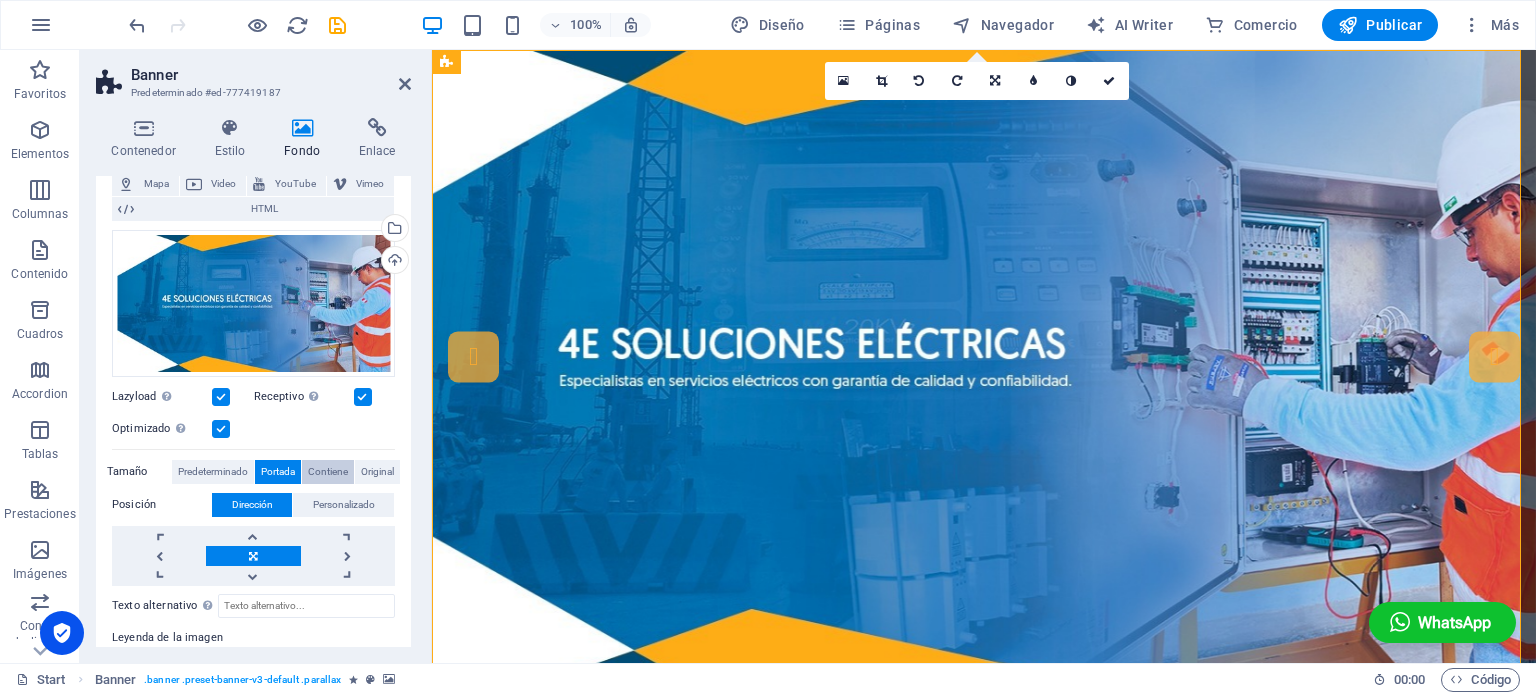 click on "Contiene" at bounding box center (328, 472) 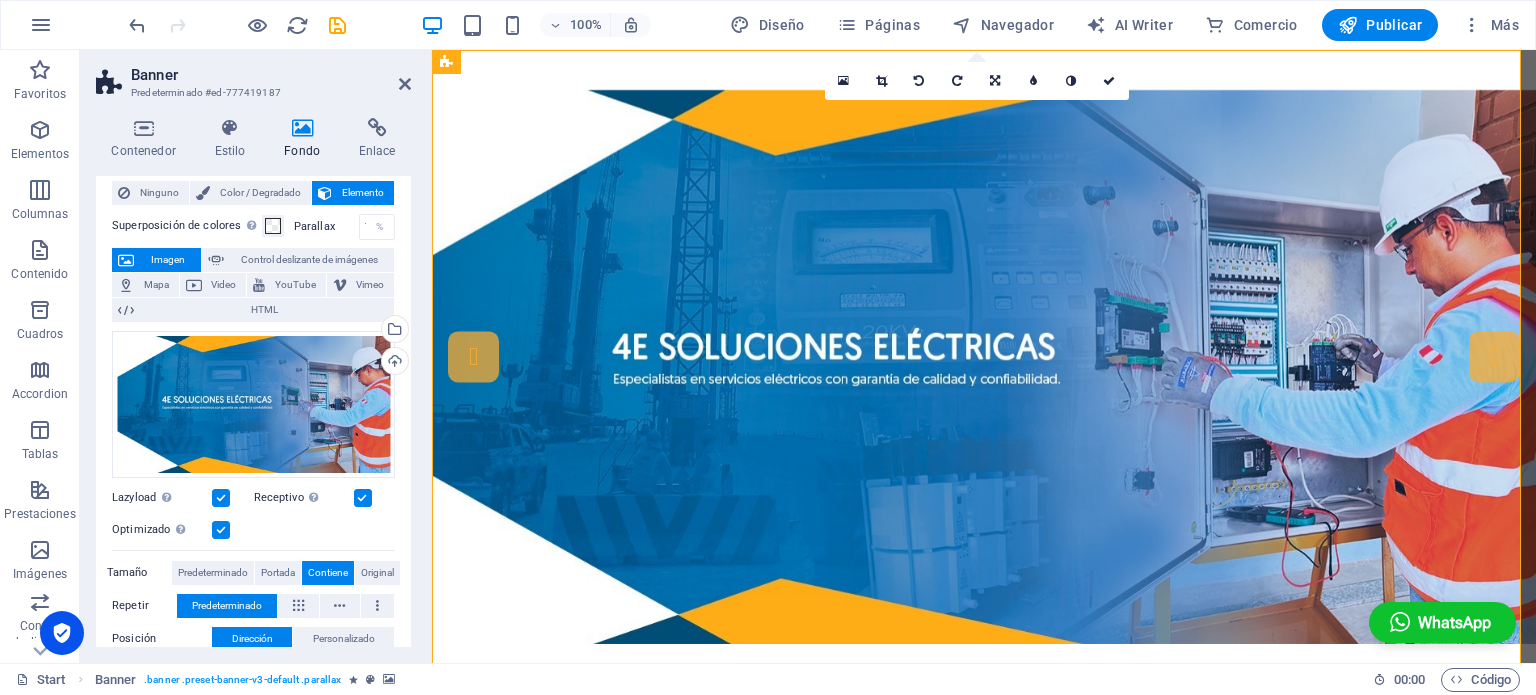 scroll, scrollTop: 0, scrollLeft: 0, axis: both 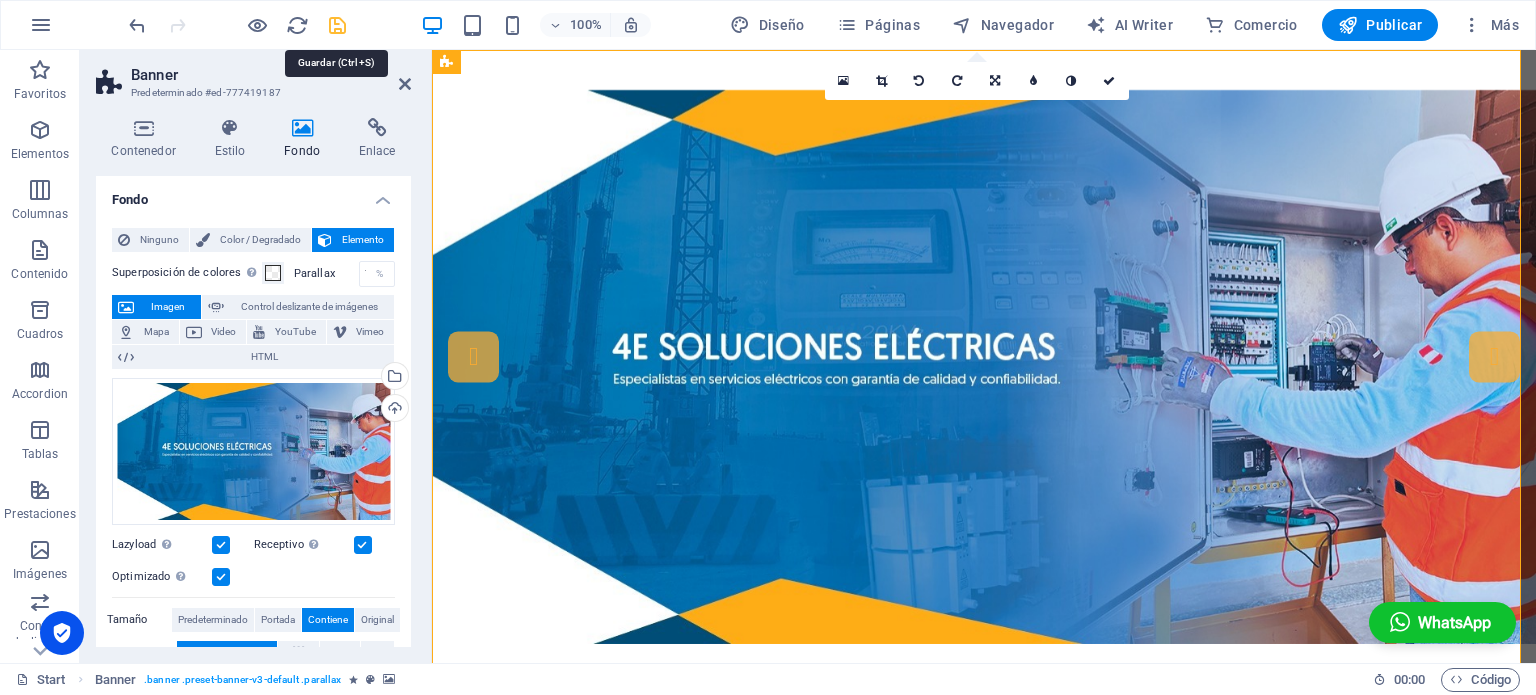 click at bounding box center (337, 25) 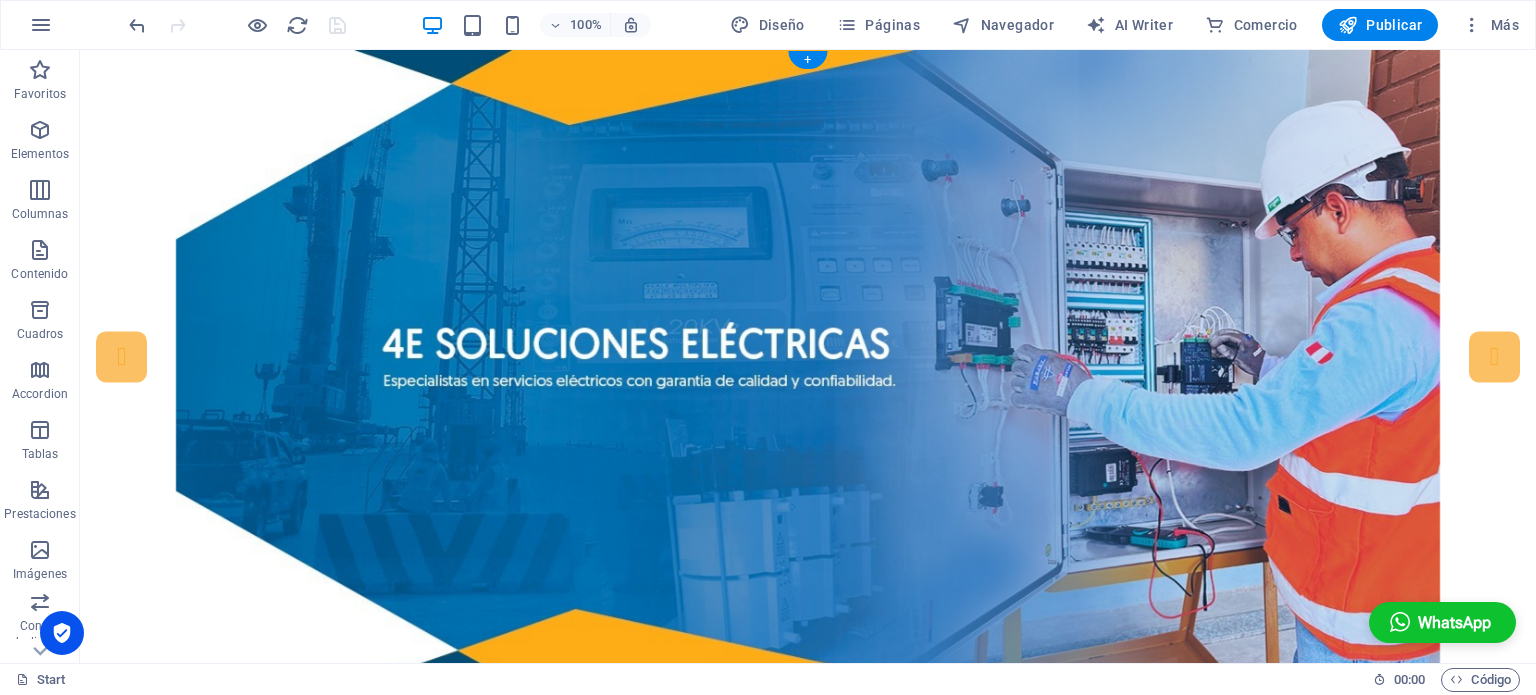 click at bounding box center [808, 367] 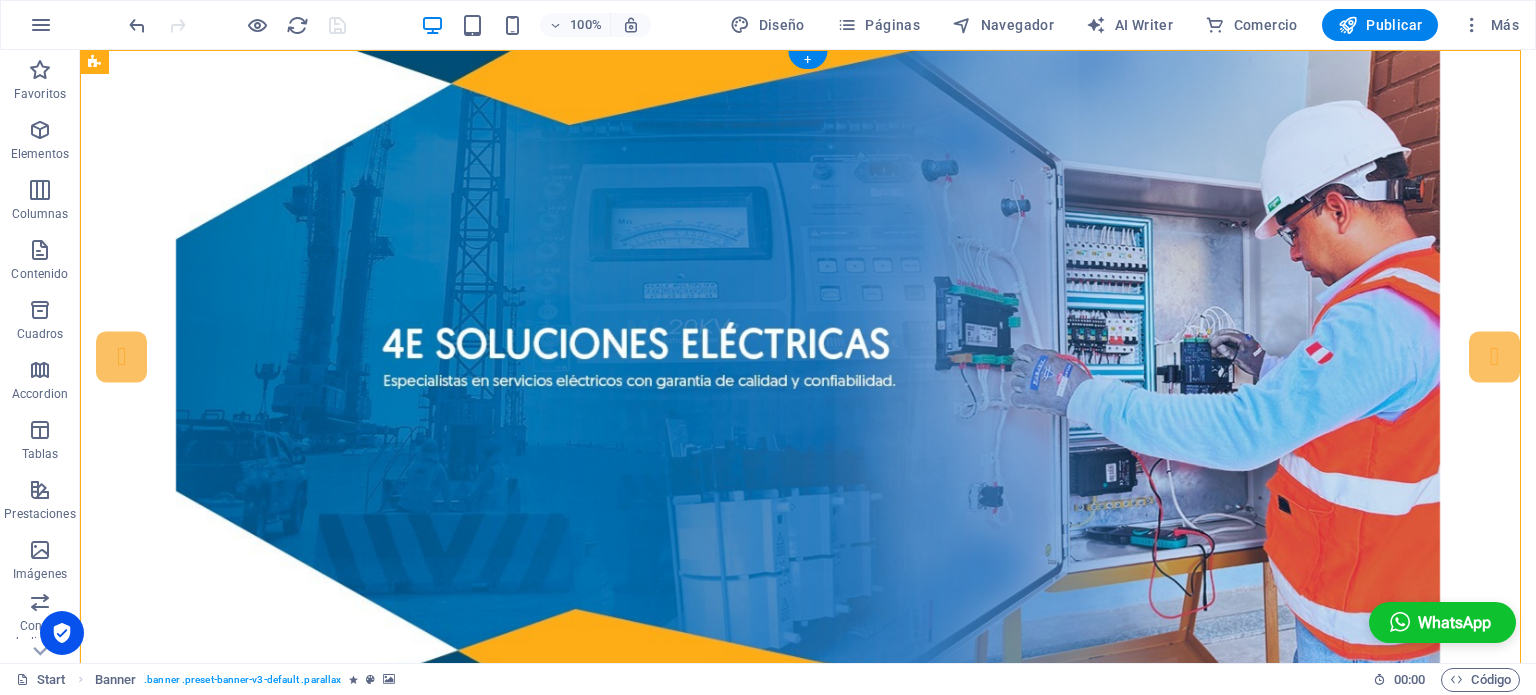click at bounding box center [808, 367] 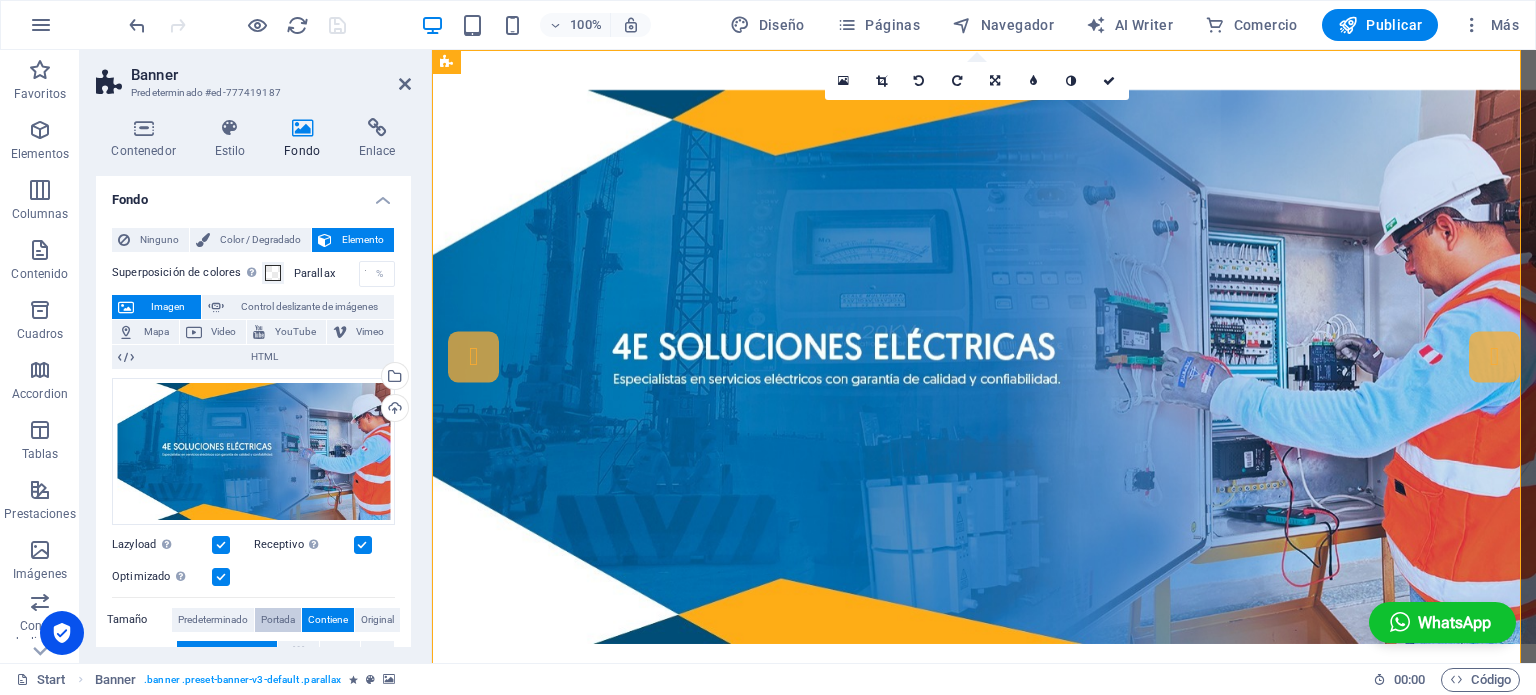 click on "Portada" at bounding box center [278, 620] 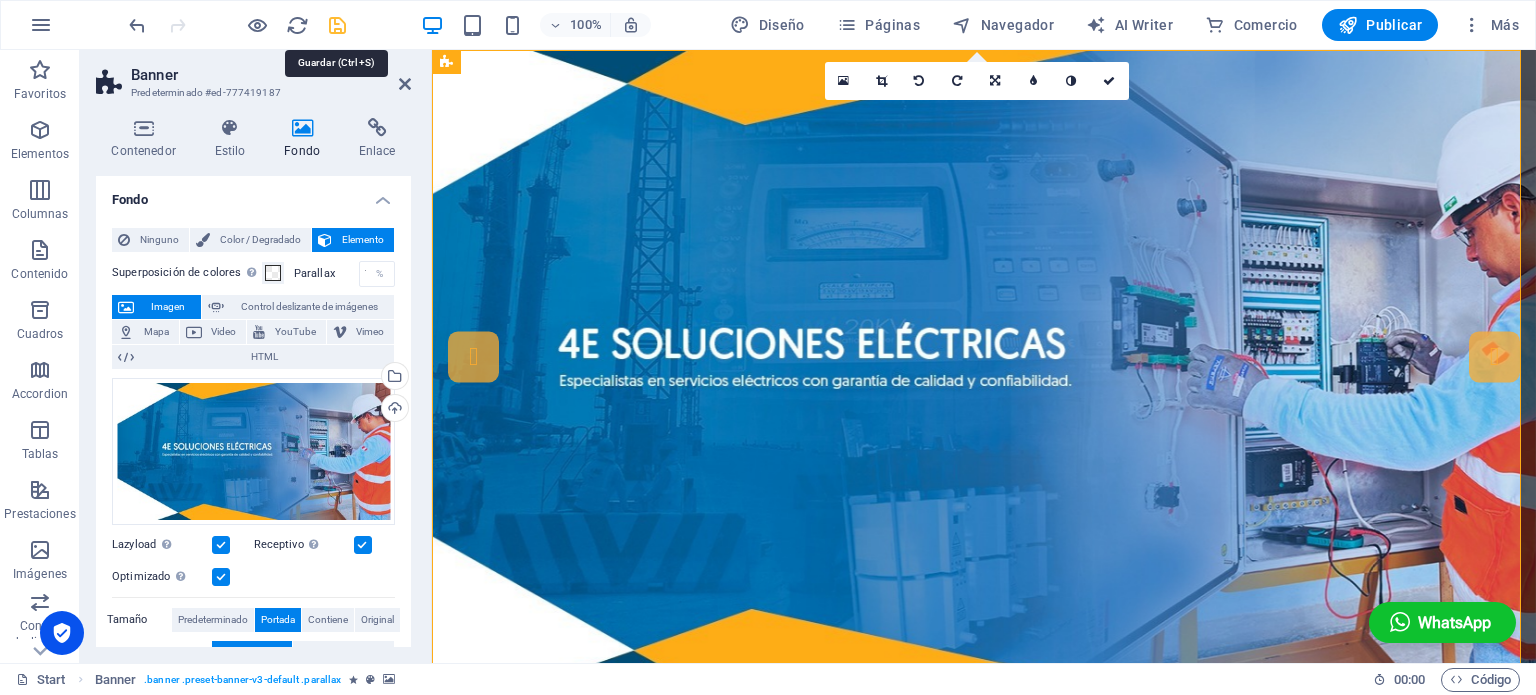 click at bounding box center [337, 25] 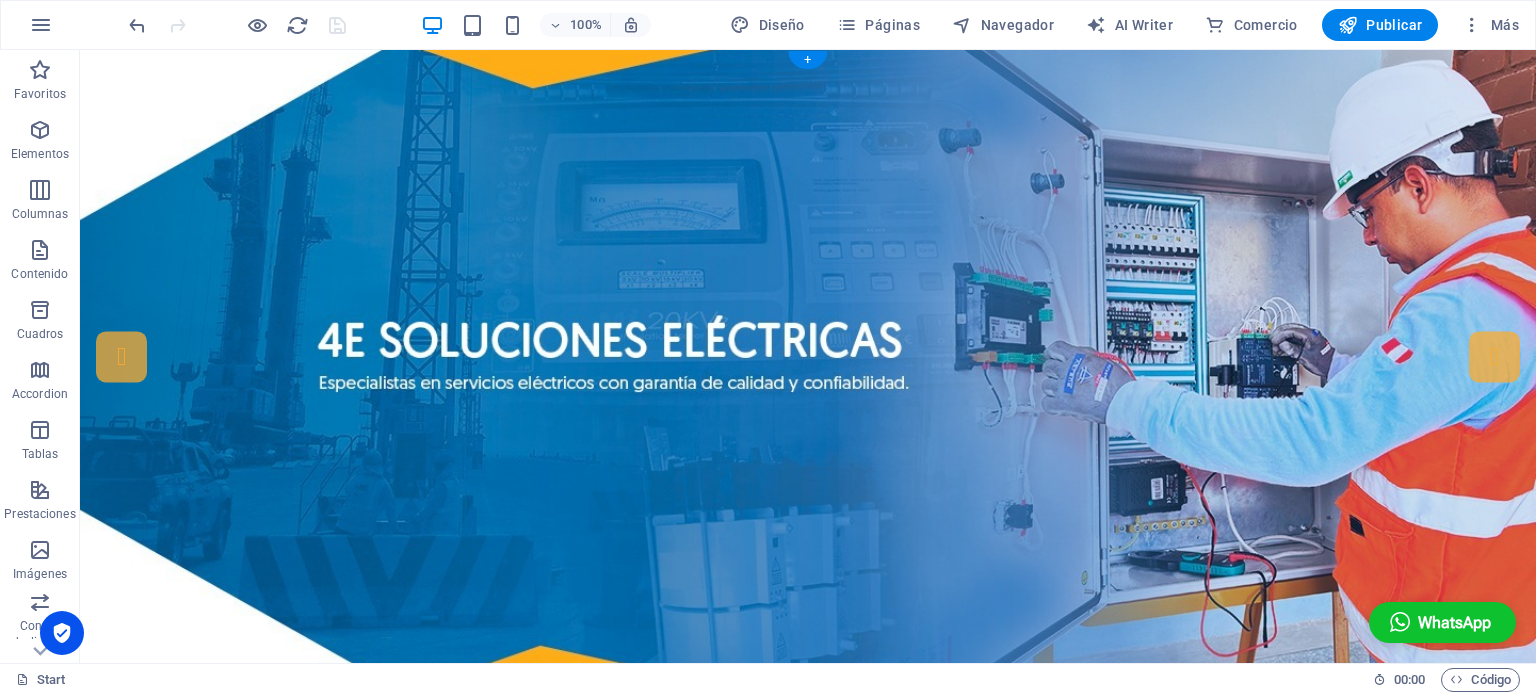 click at bounding box center [808, 367] 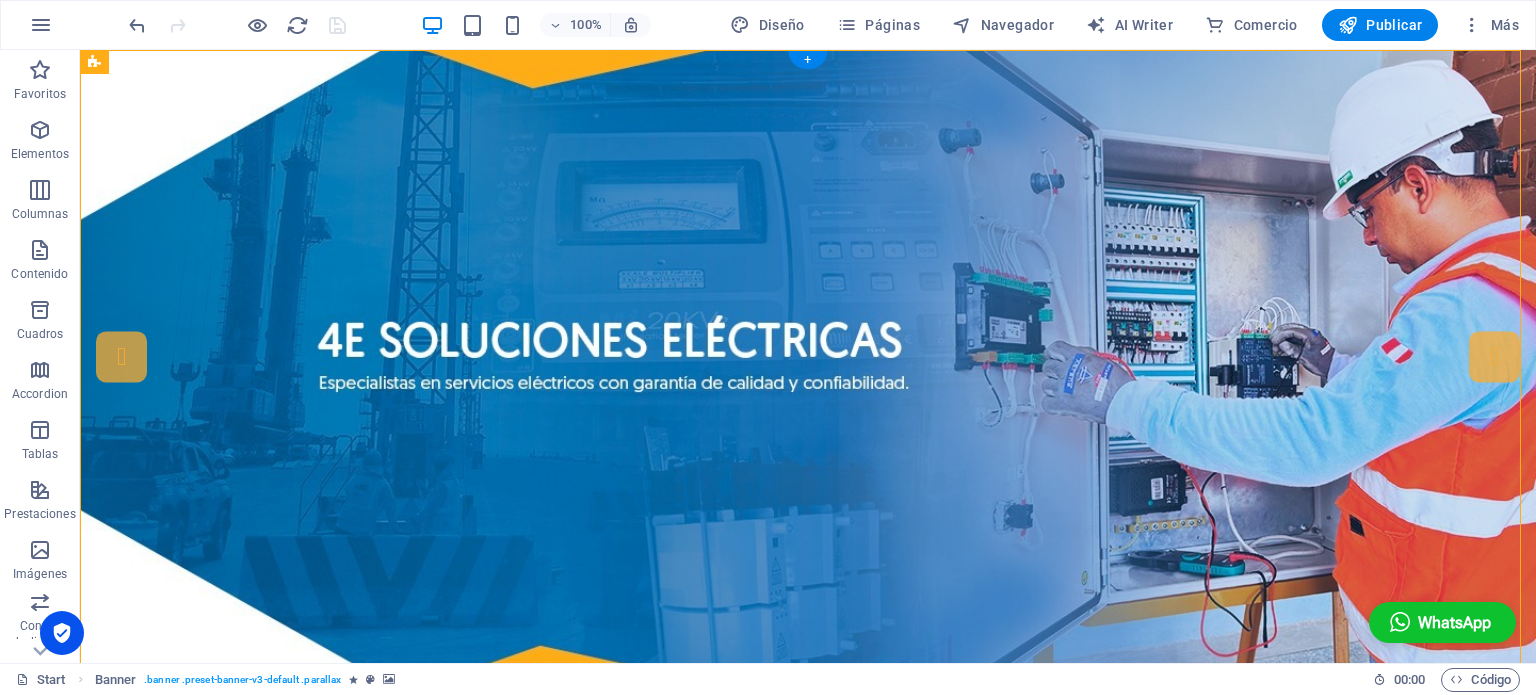click at bounding box center [808, 367] 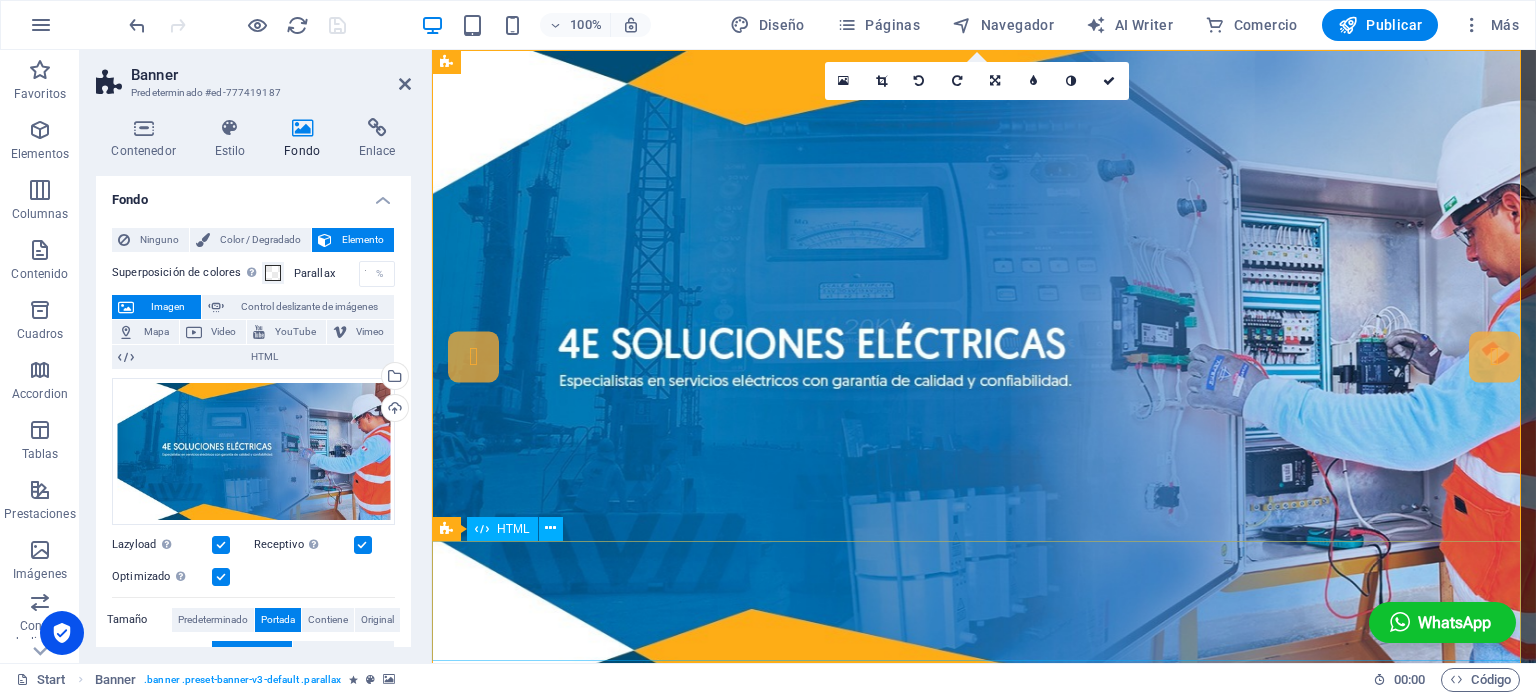 click at bounding box center (984, 1276) 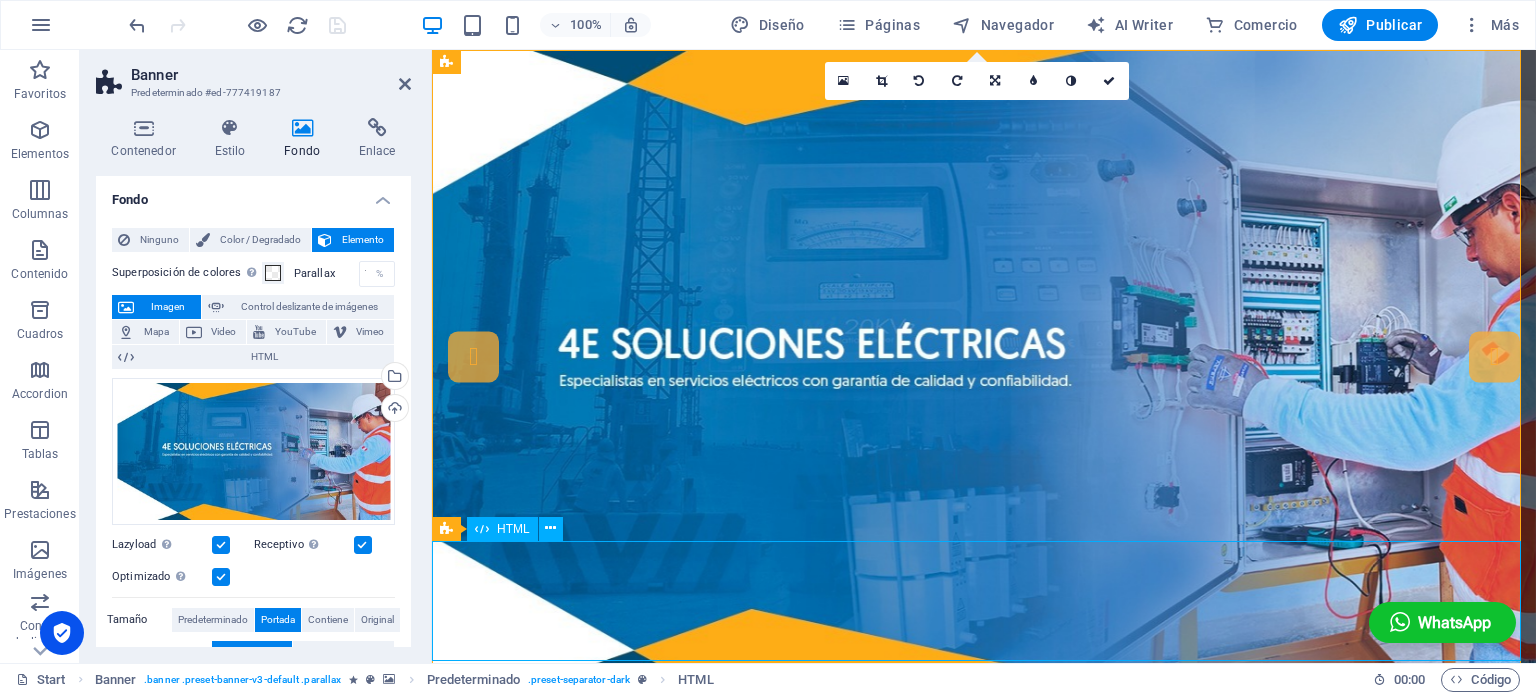 click at bounding box center [984, 1276] 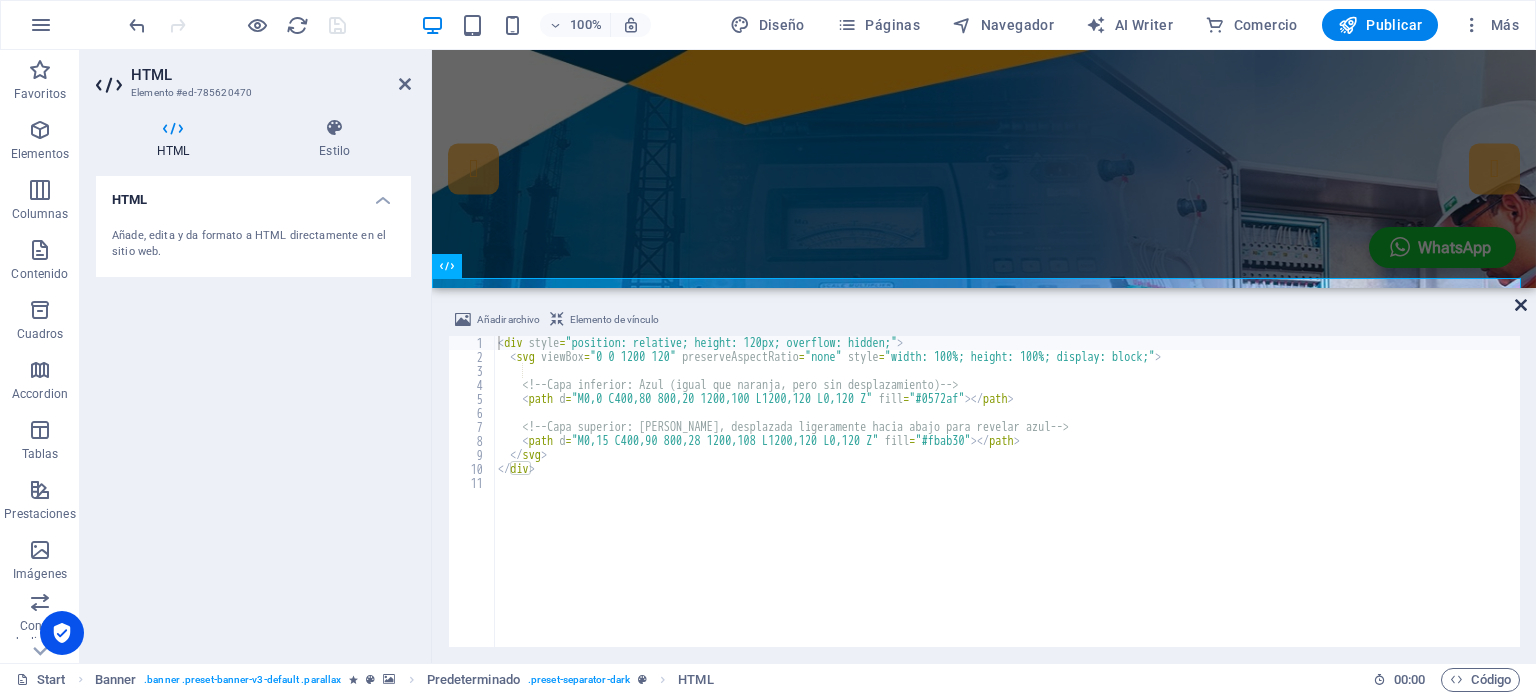 click at bounding box center [1521, 305] 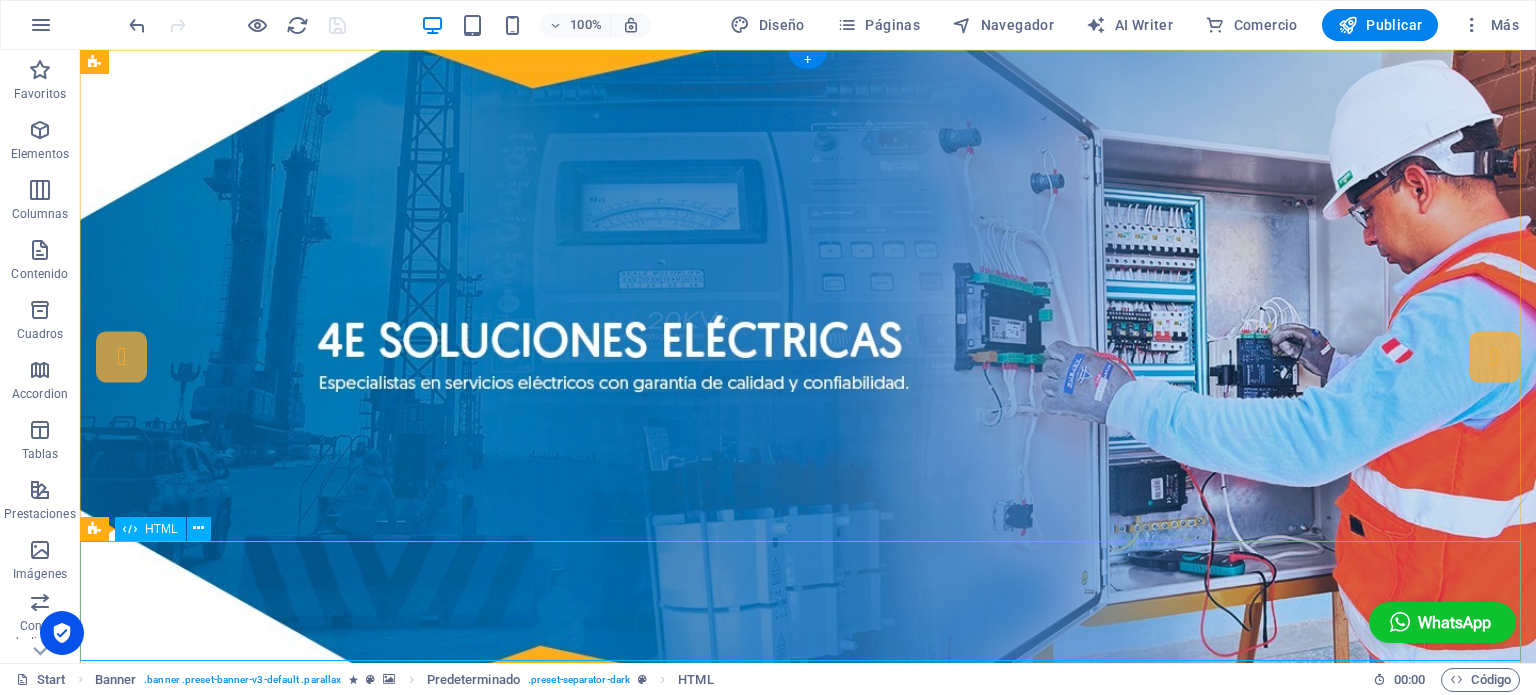 click at bounding box center [808, 1276] 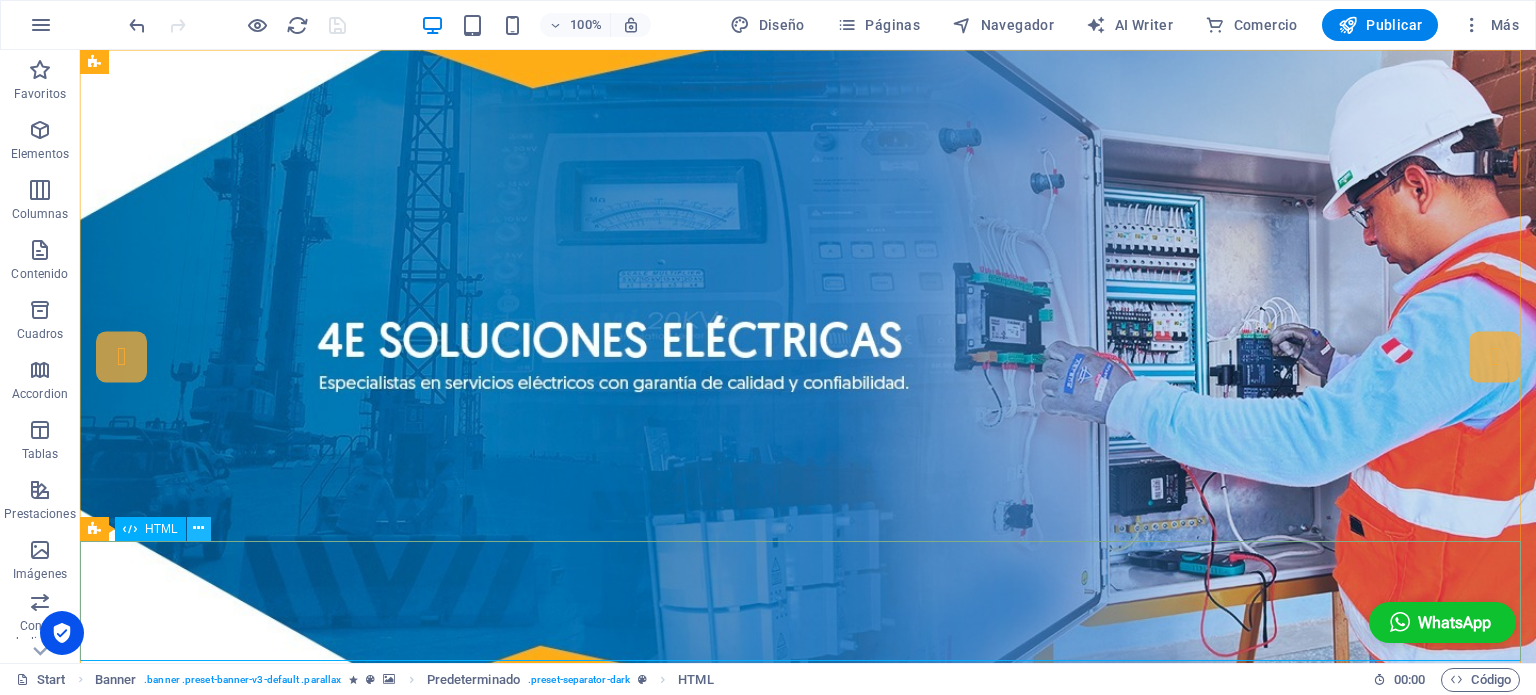 click at bounding box center [198, 528] 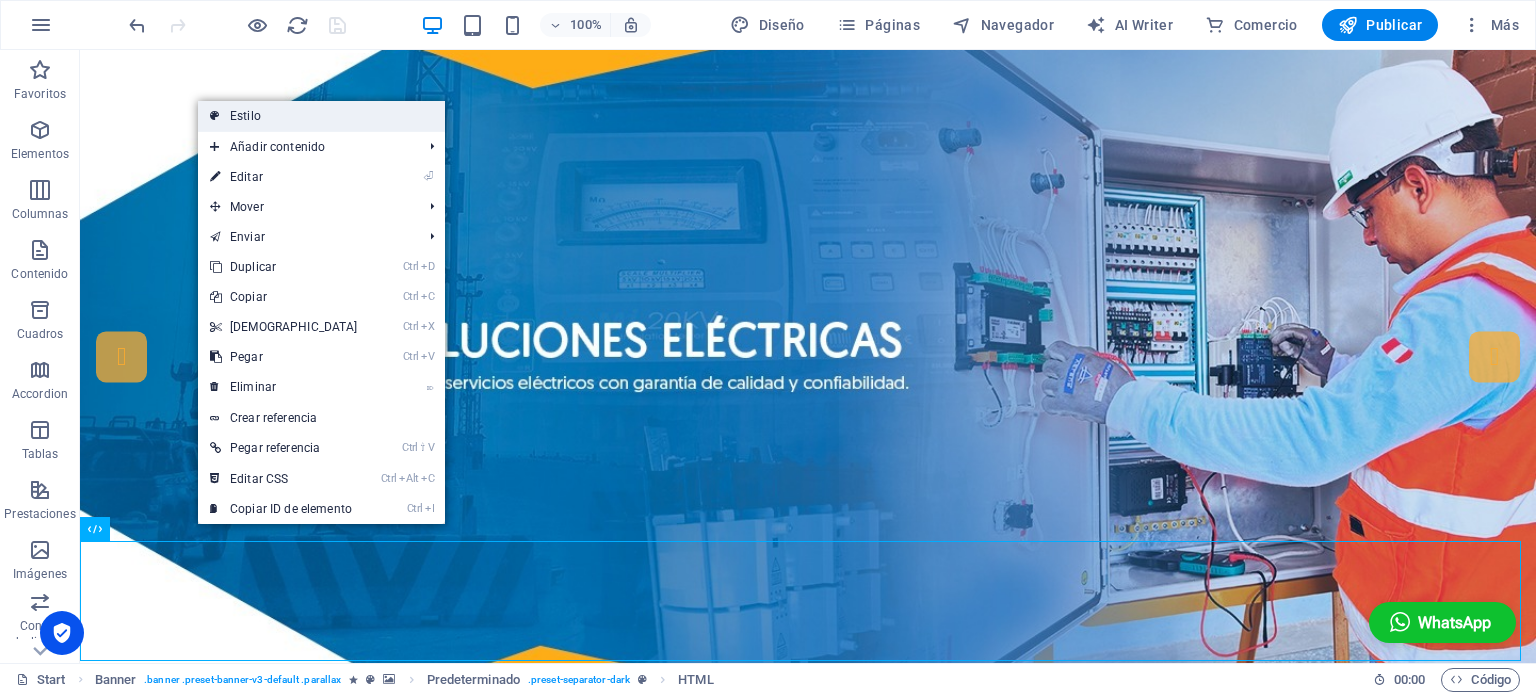 click on "Estilo" at bounding box center (321, 116) 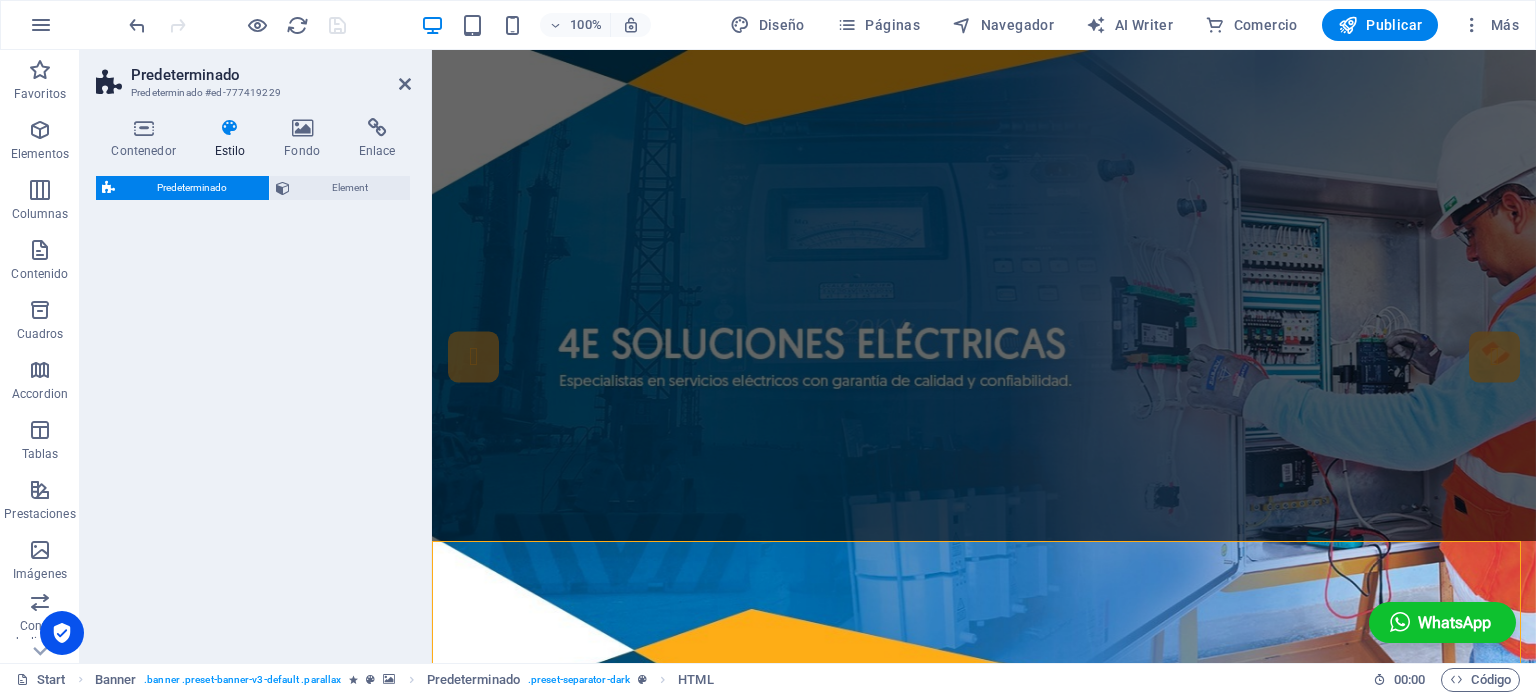 select on "rem" 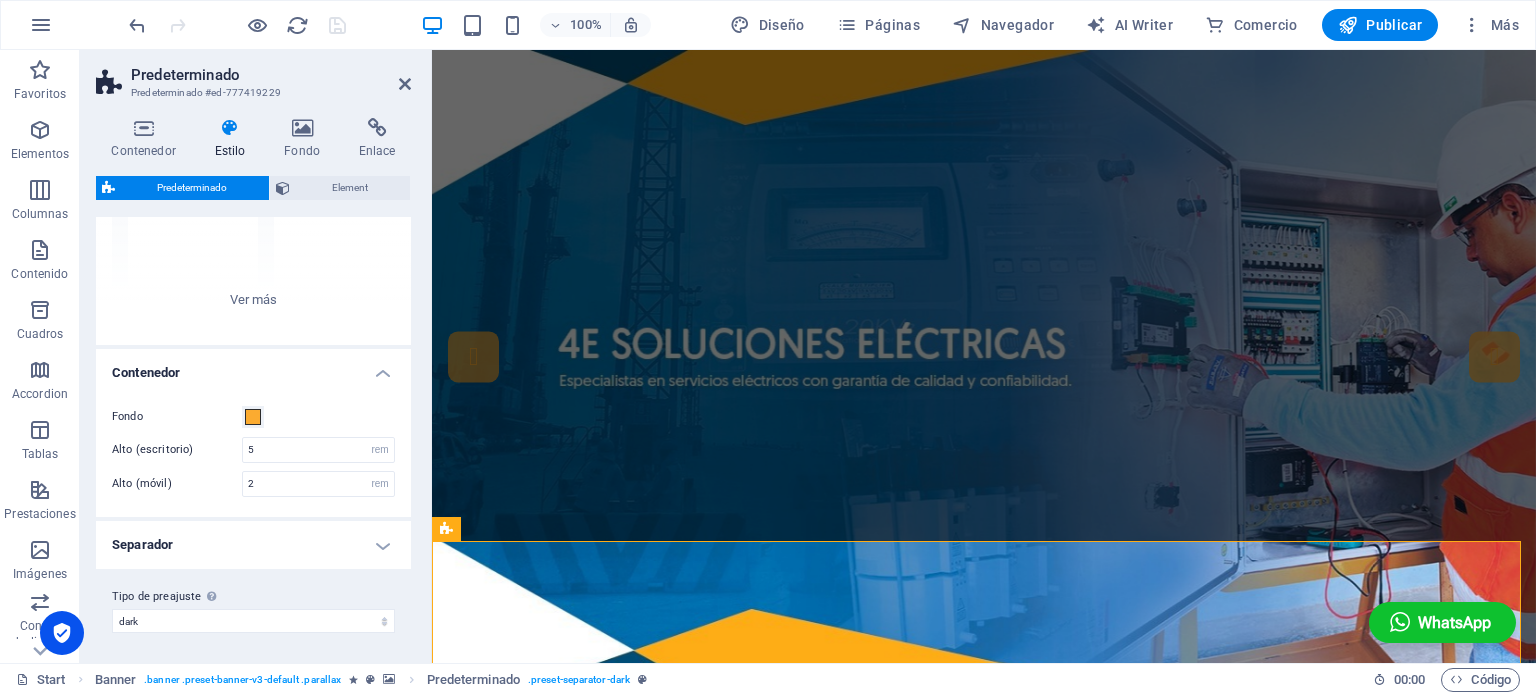 scroll, scrollTop: 0, scrollLeft: 0, axis: both 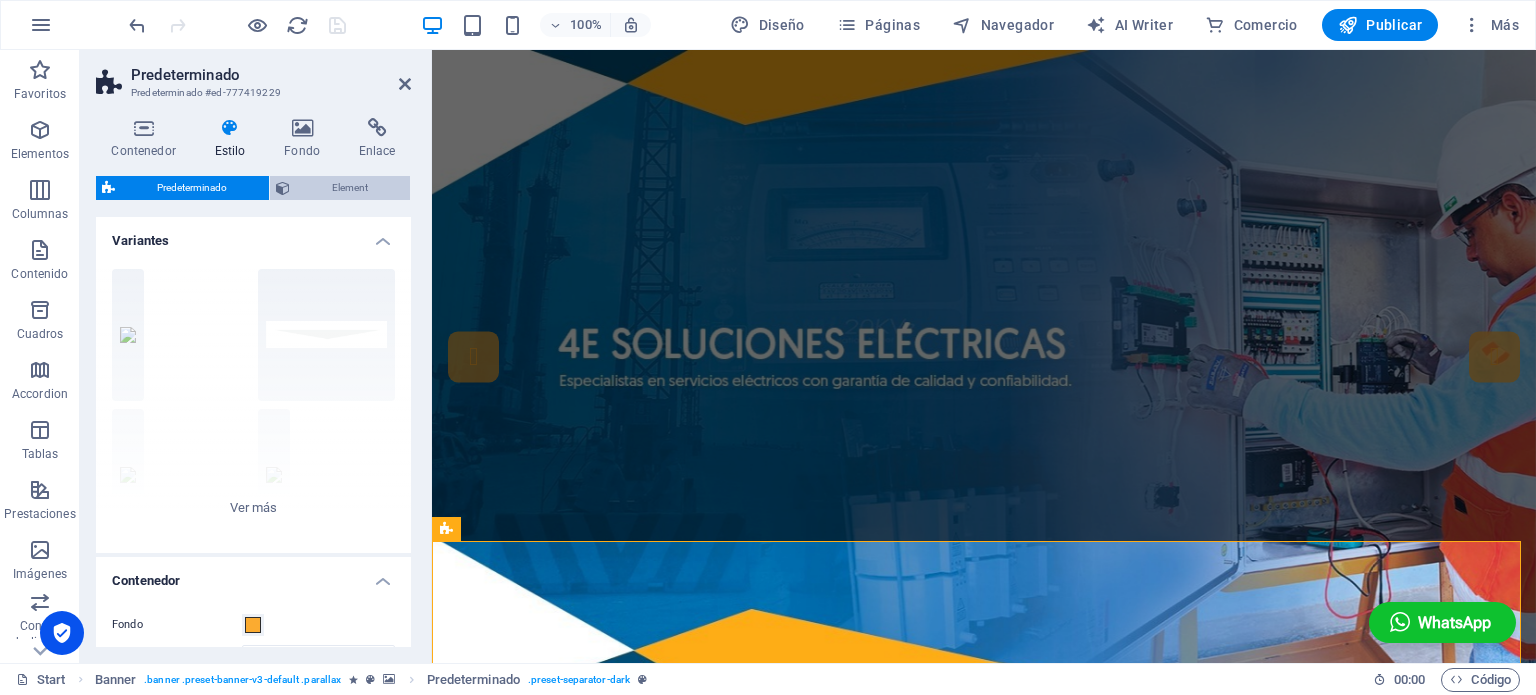 click on "Element" at bounding box center [350, 188] 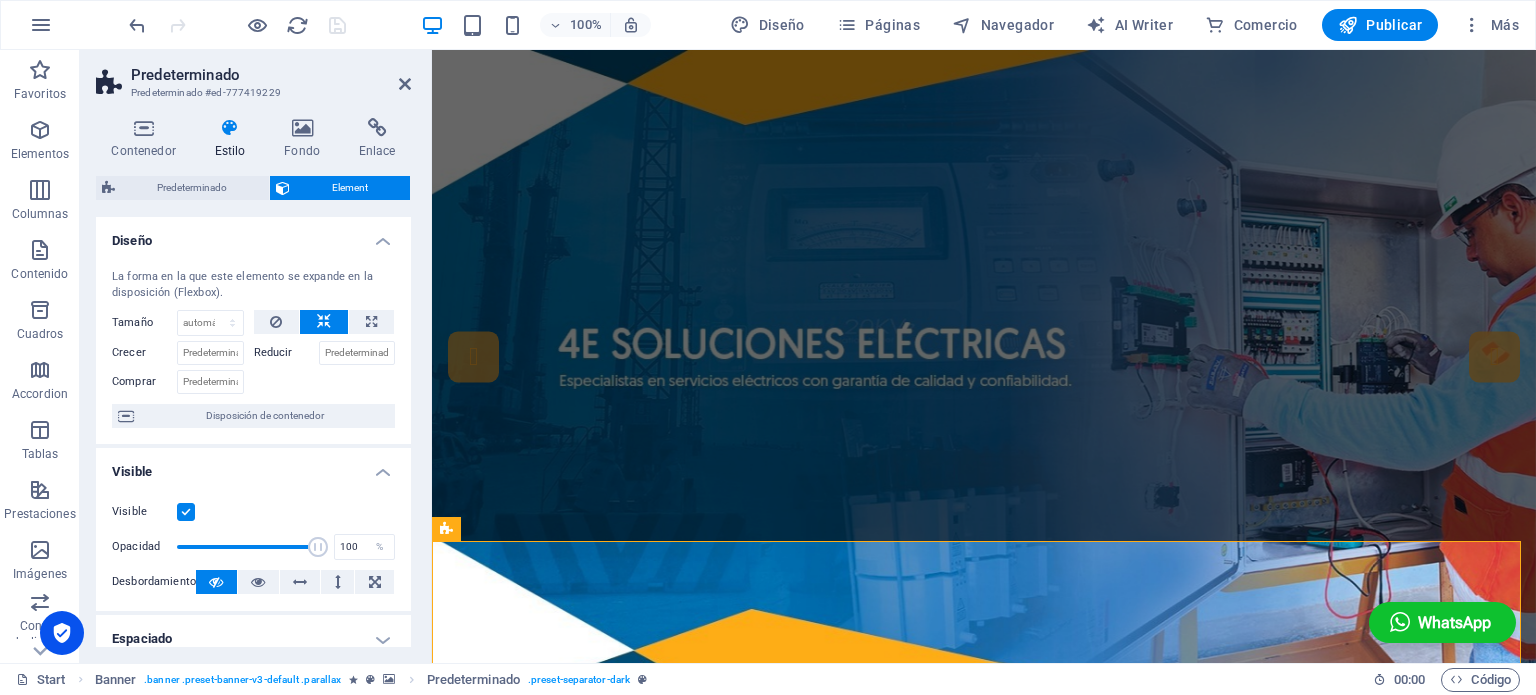 click at bounding box center (186, 512) 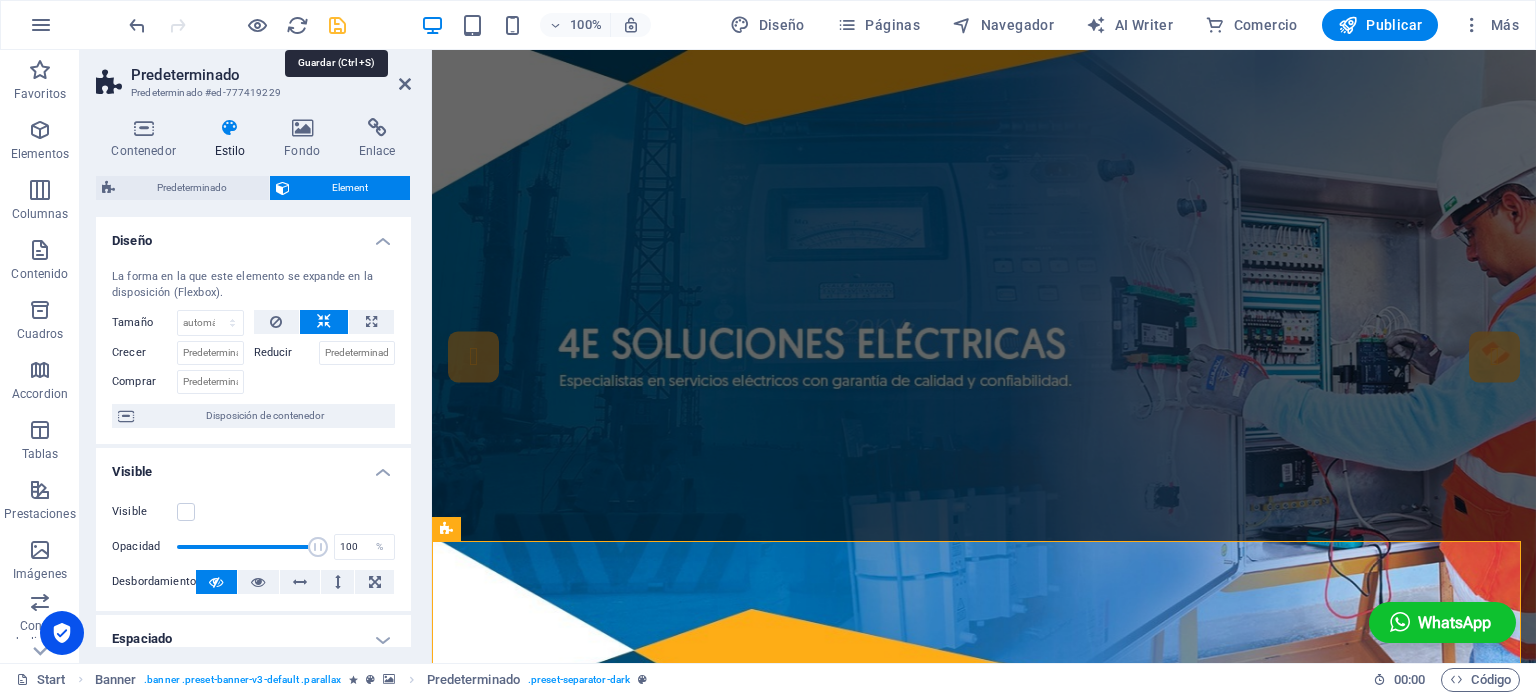 click at bounding box center (337, 25) 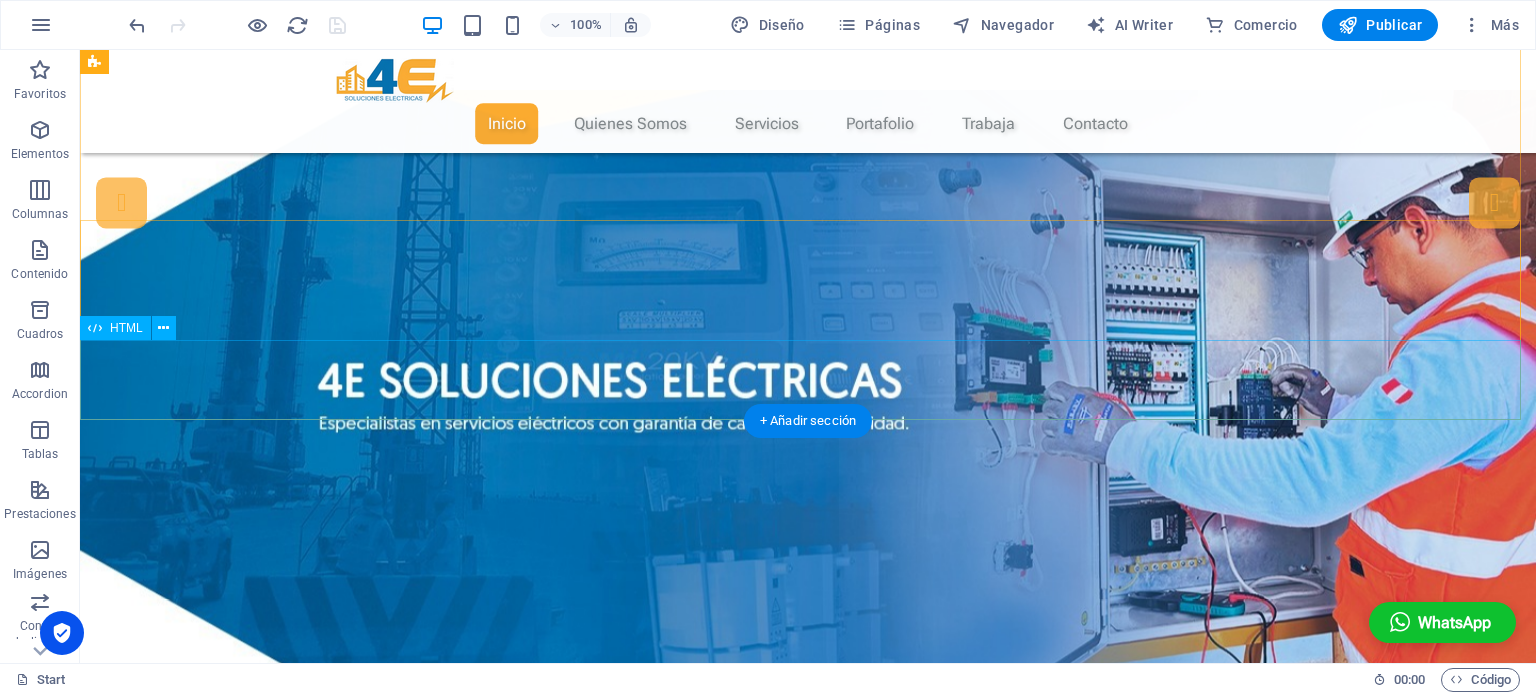 scroll, scrollTop: 0, scrollLeft: 0, axis: both 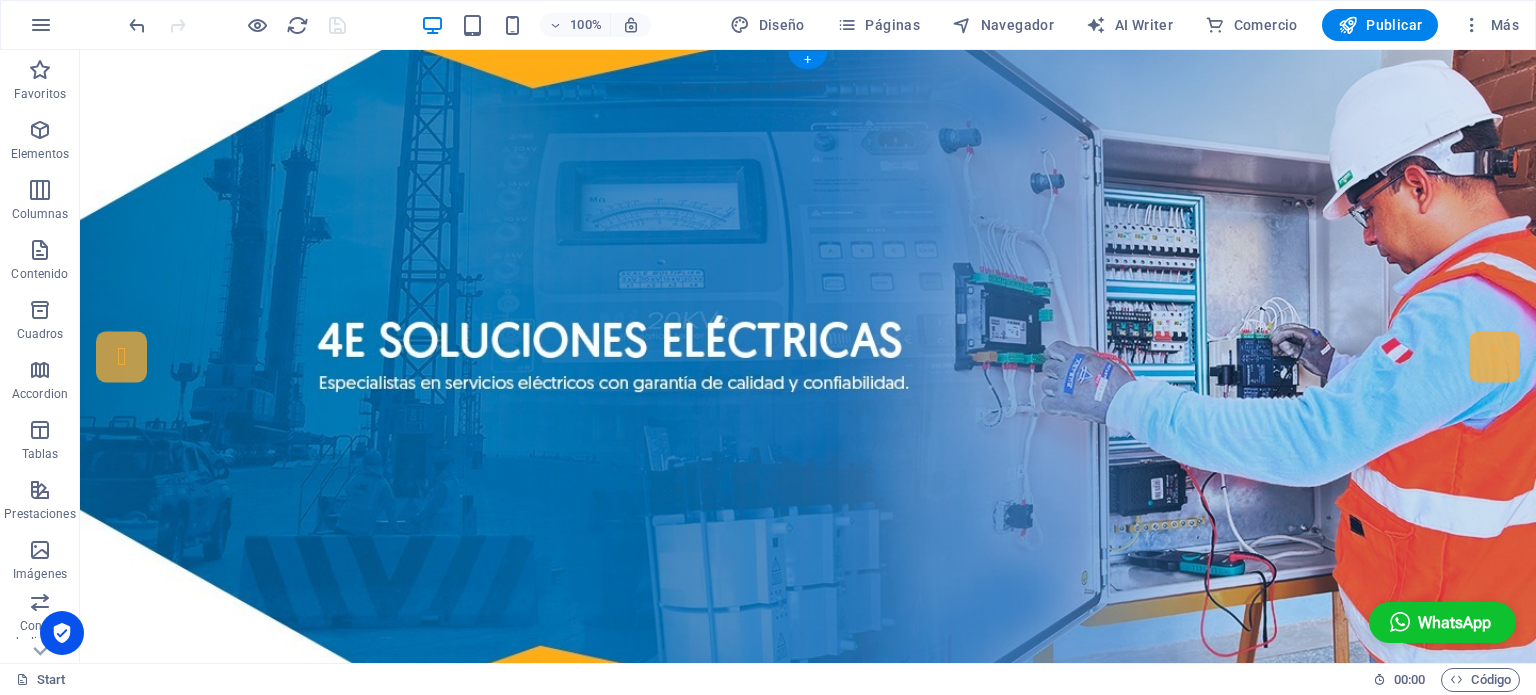 click at bounding box center (808, 367) 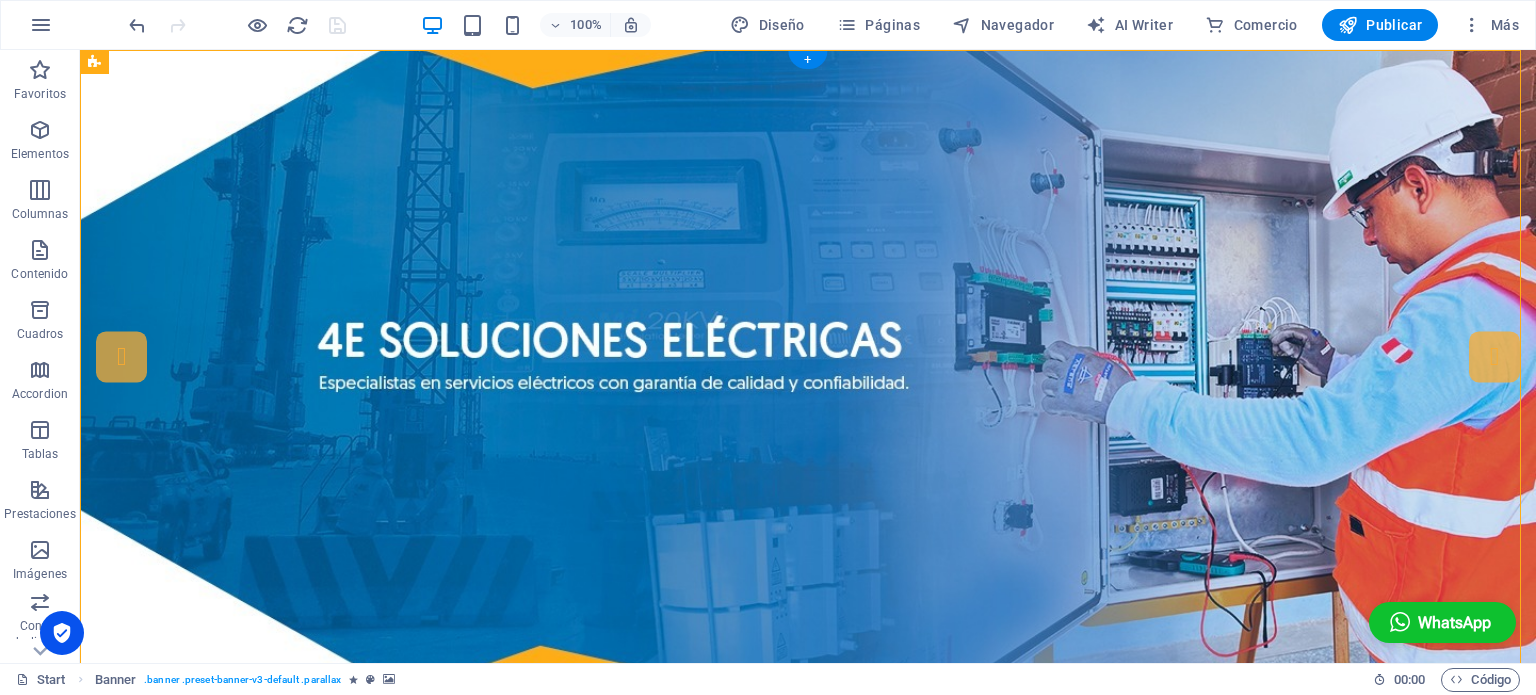 click at bounding box center [808, 367] 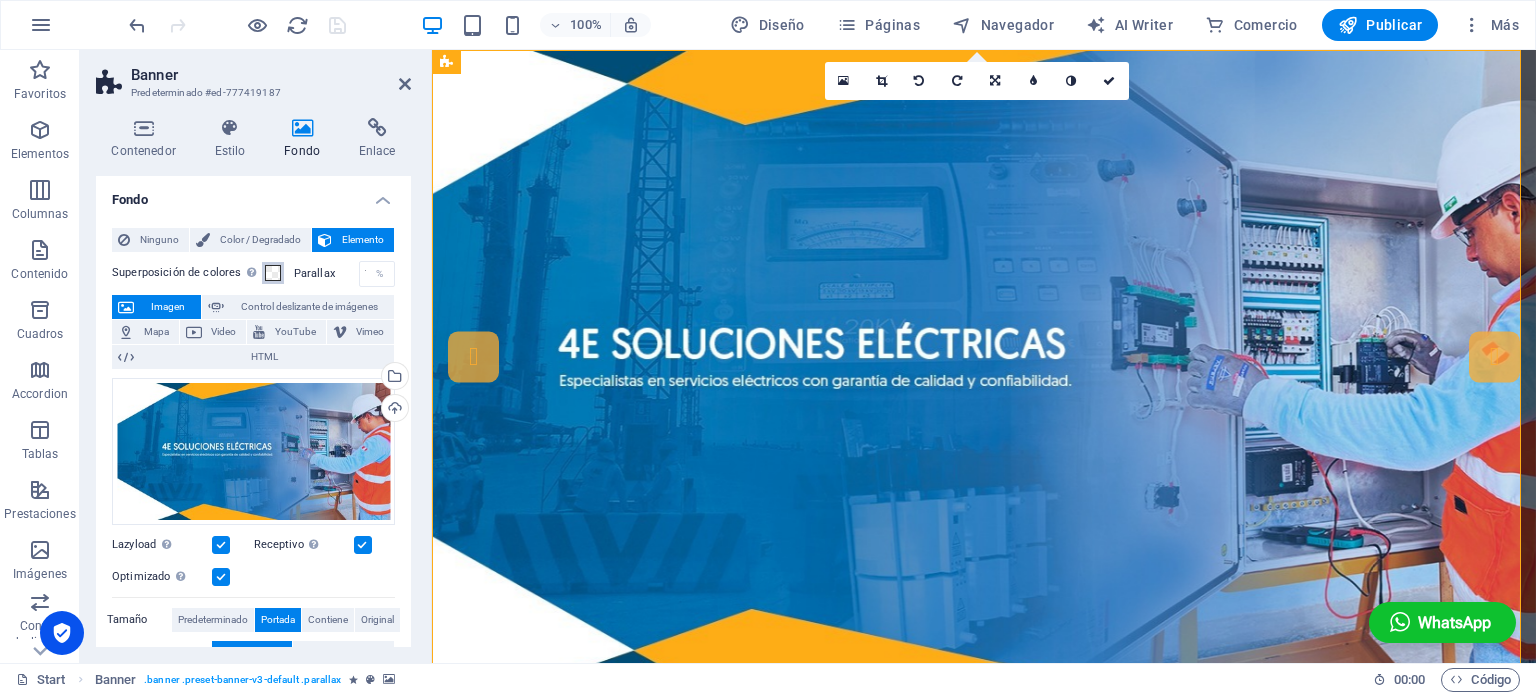 click at bounding box center [273, 273] 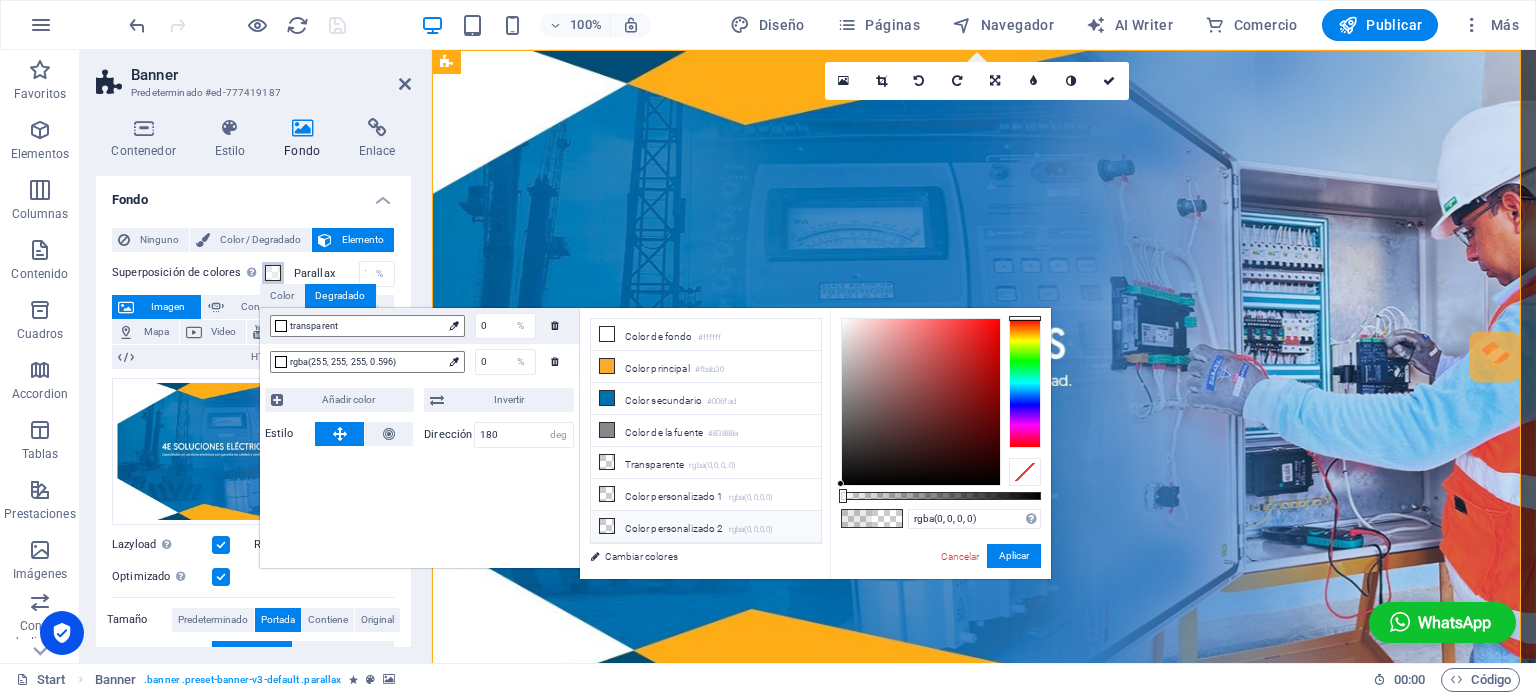 drag, startPoint x: 857, startPoint y: 498, endPoint x: 811, endPoint y: 503, distance: 46.270943 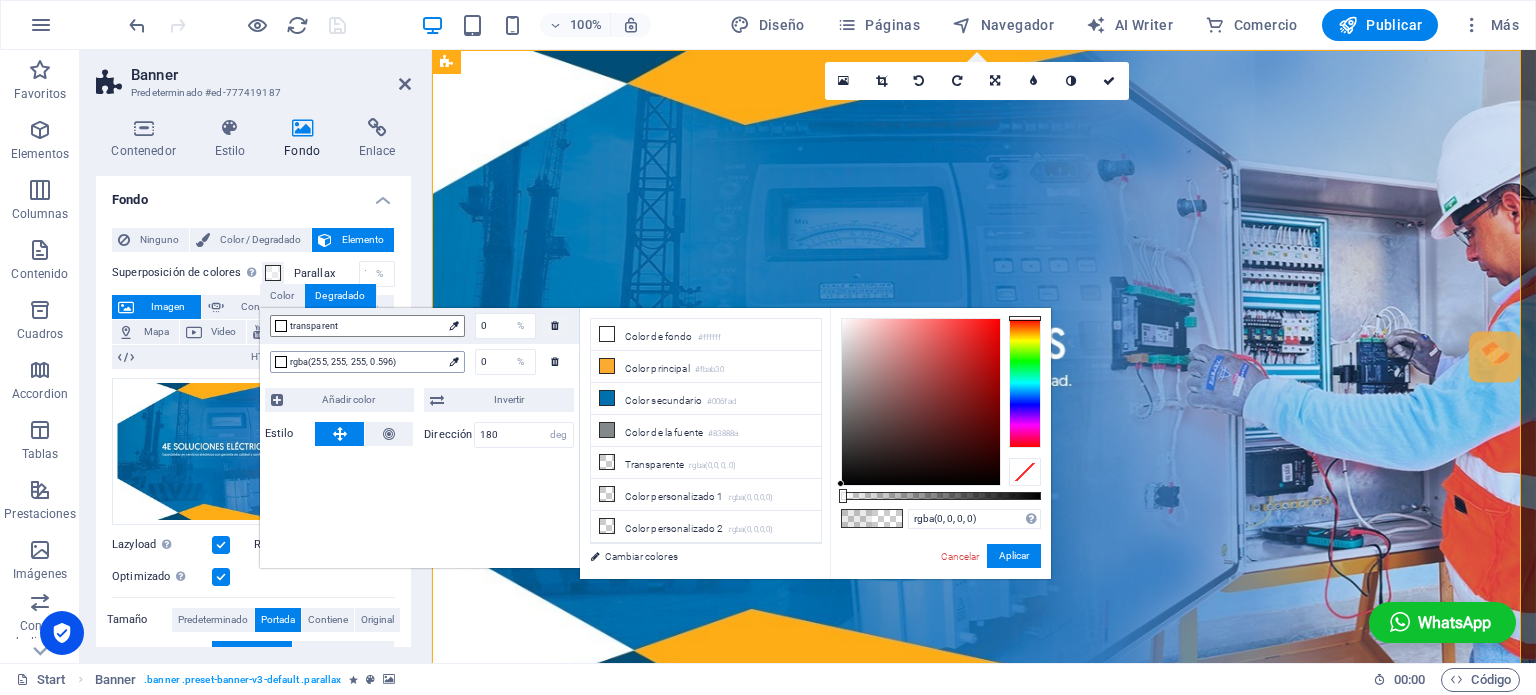 click at bounding box center (281, 362) 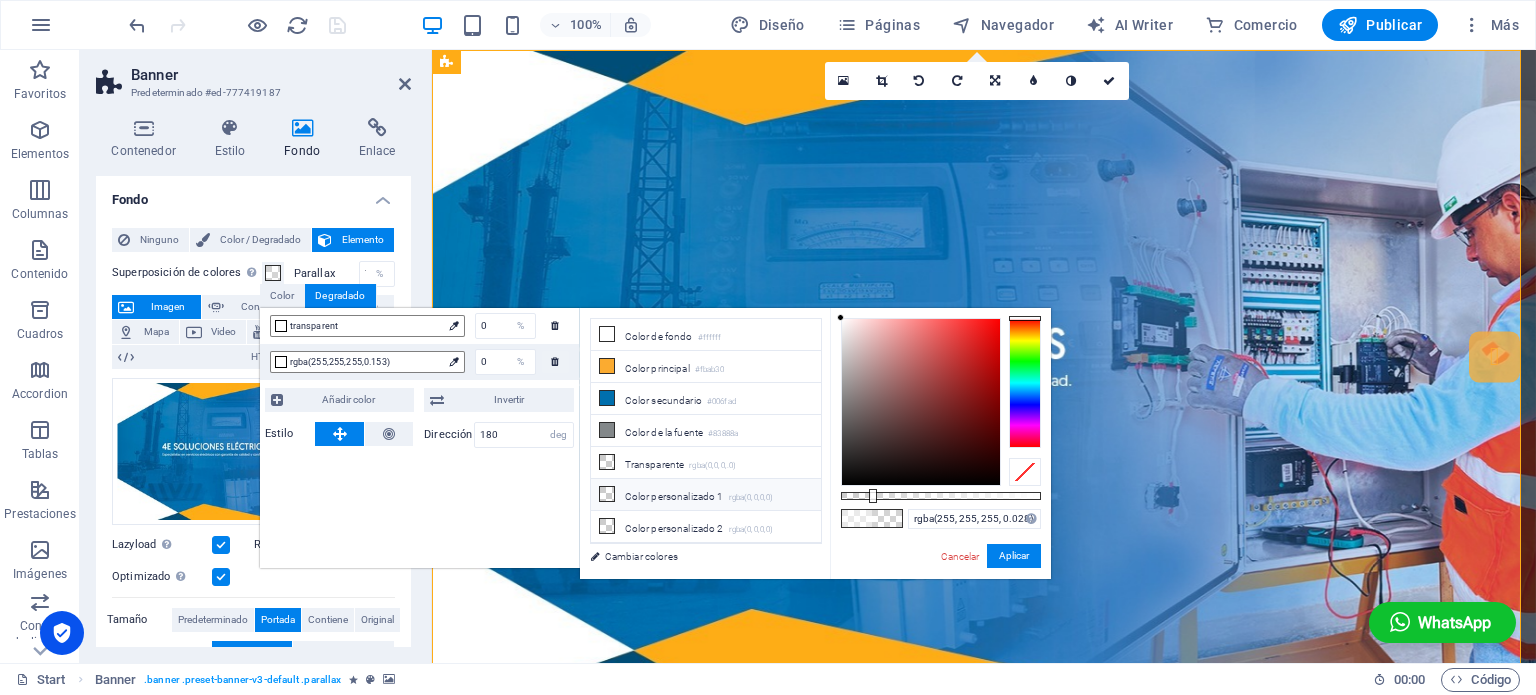 type on "rgba(255, 255, 255, 0)" 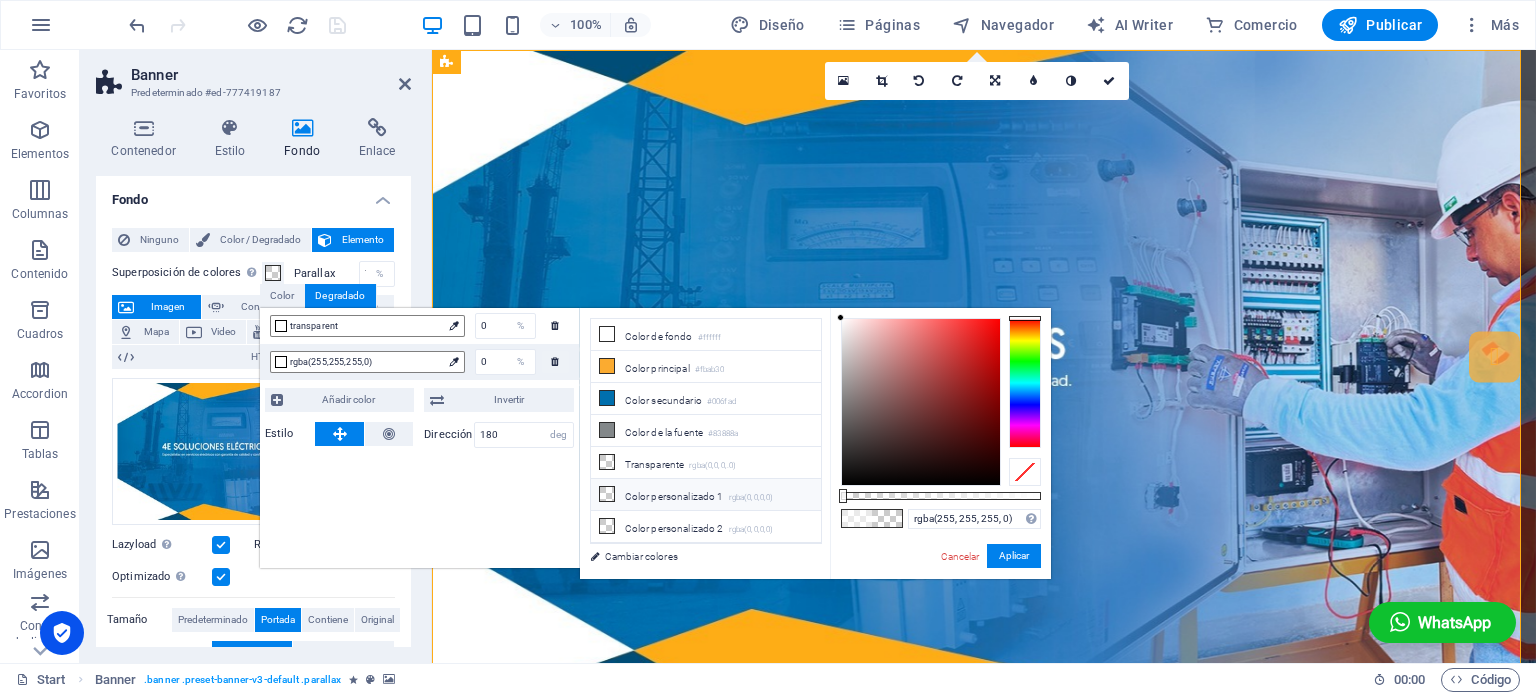 drag, startPoint x: 962, startPoint y: 500, endPoint x: 791, endPoint y: 489, distance: 171.35344 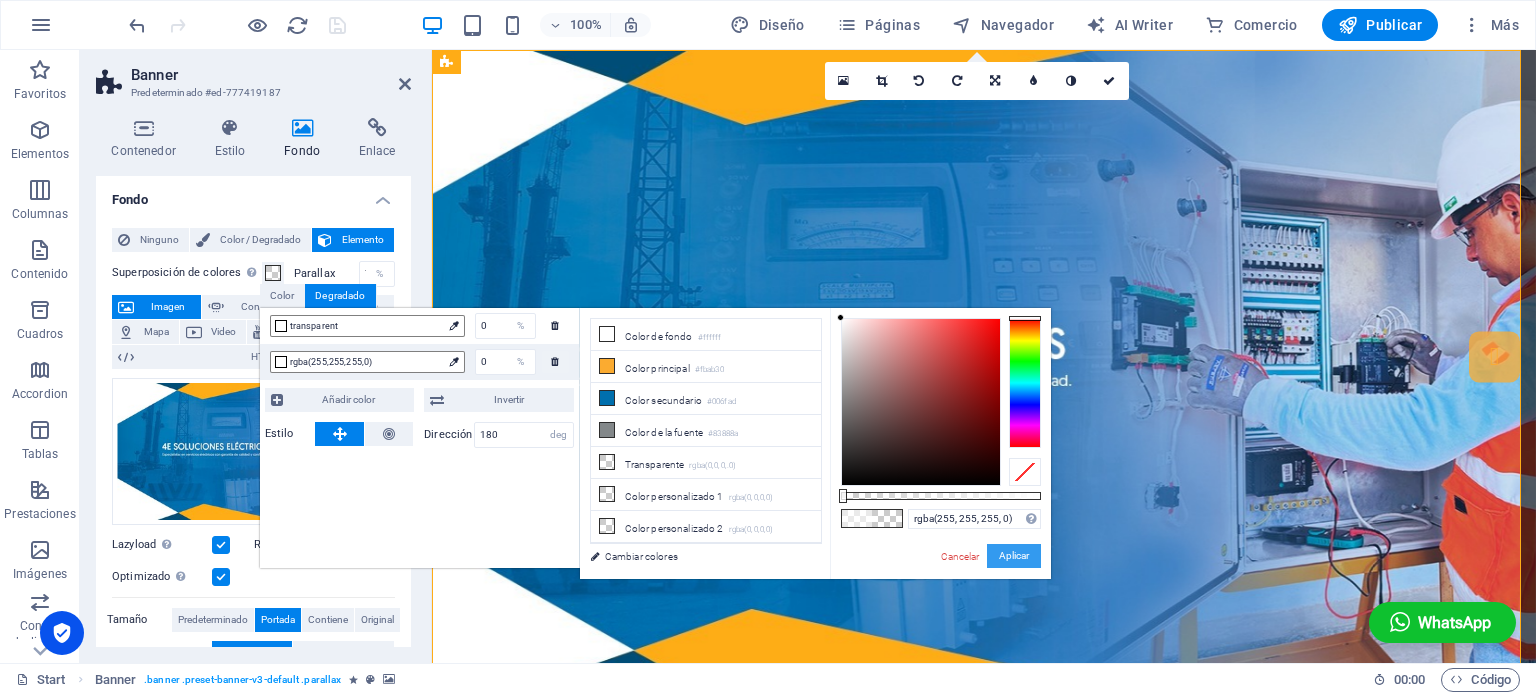 click on "Aplicar" at bounding box center (1014, 556) 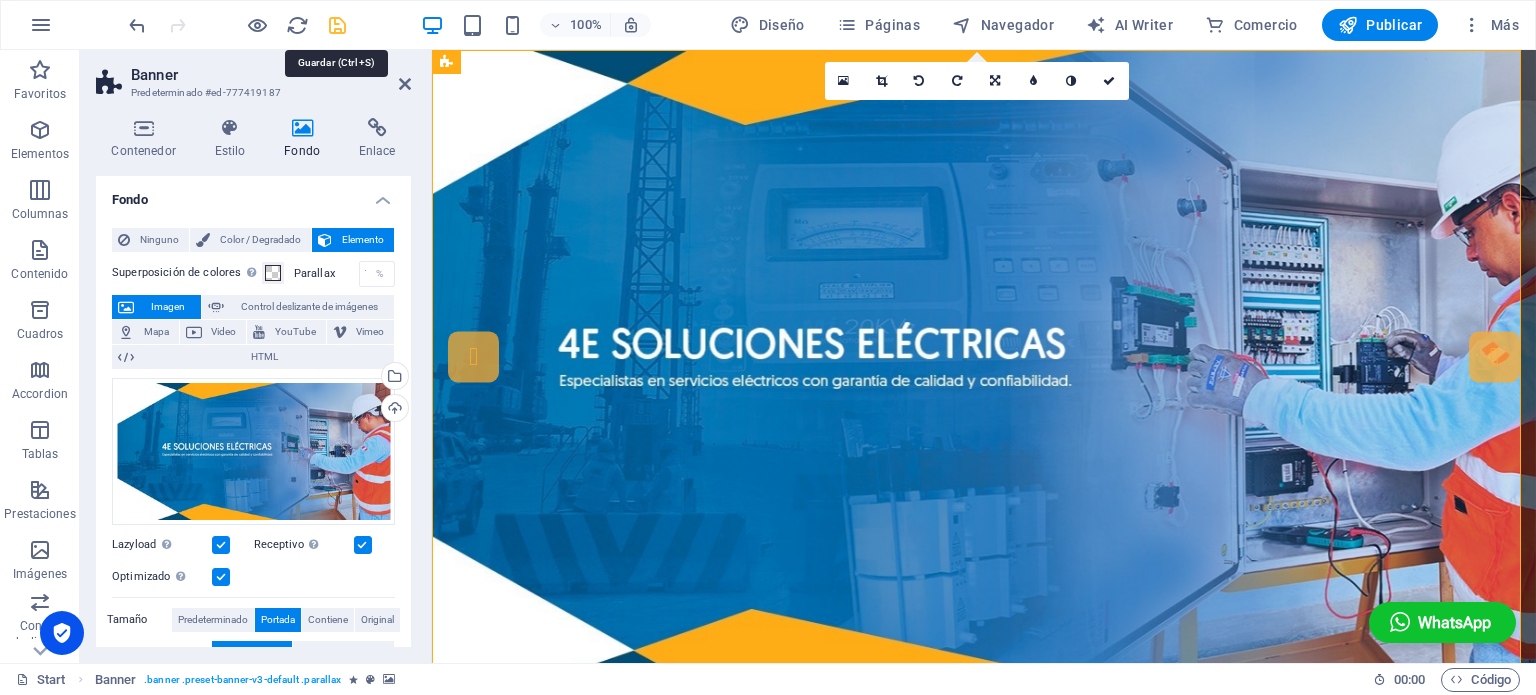 click at bounding box center (337, 25) 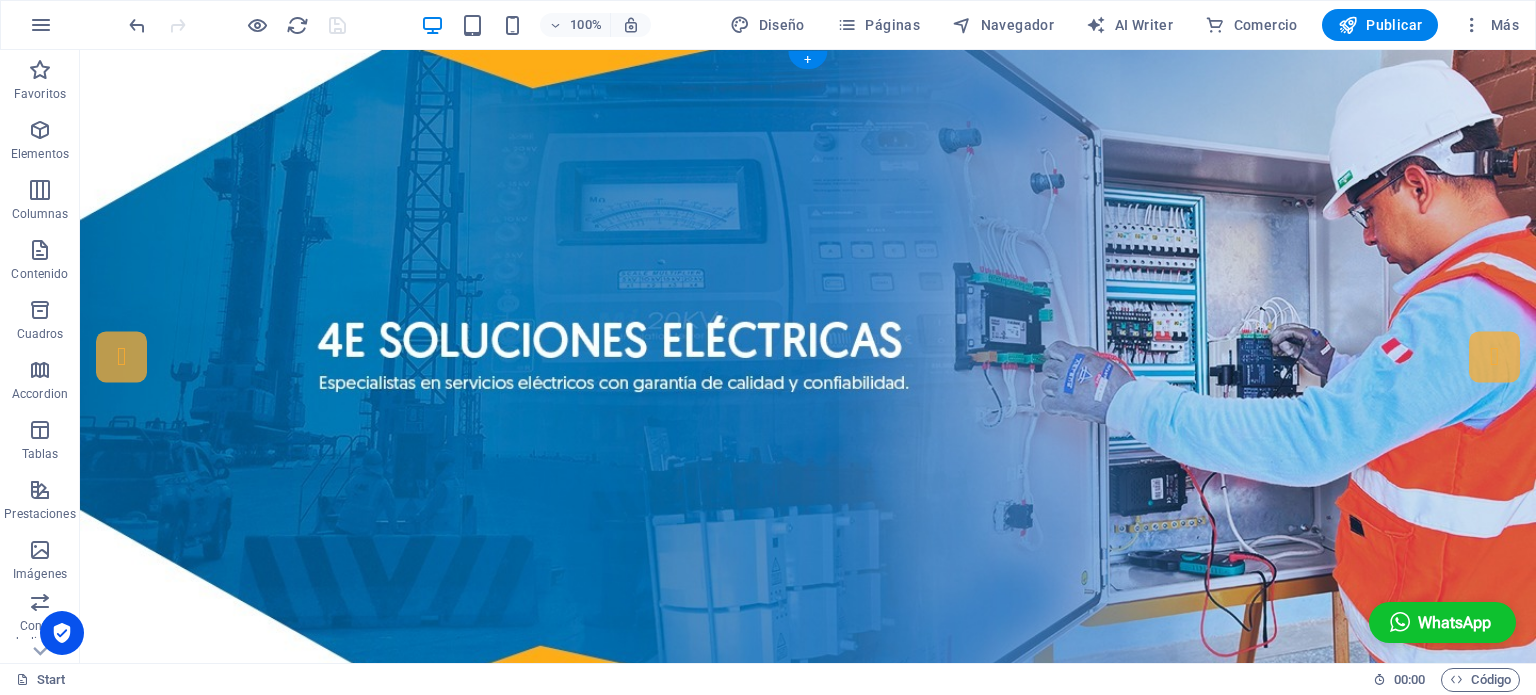 click at bounding box center (808, 367) 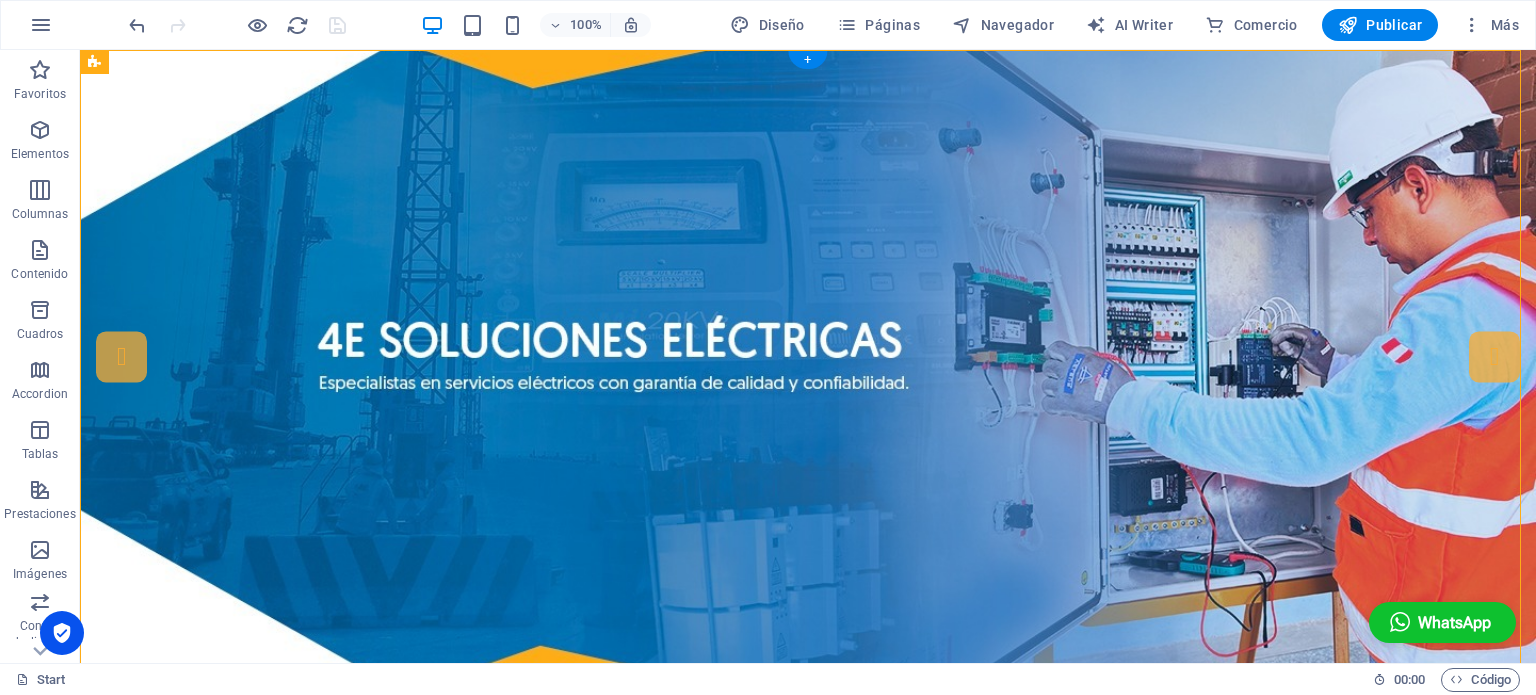 click at bounding box center (808, 367) 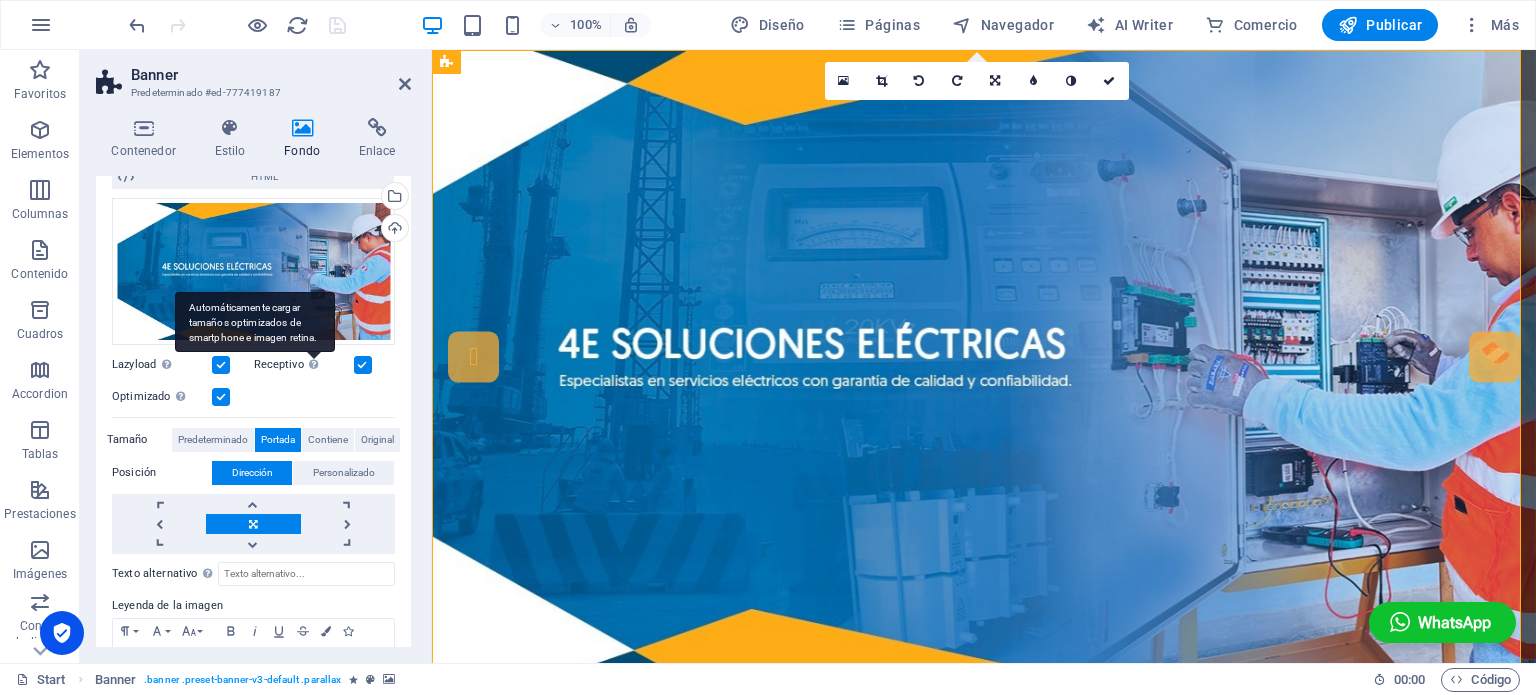 scroll, scrollTop: 212, scrollLeft: 0, axis: vertical 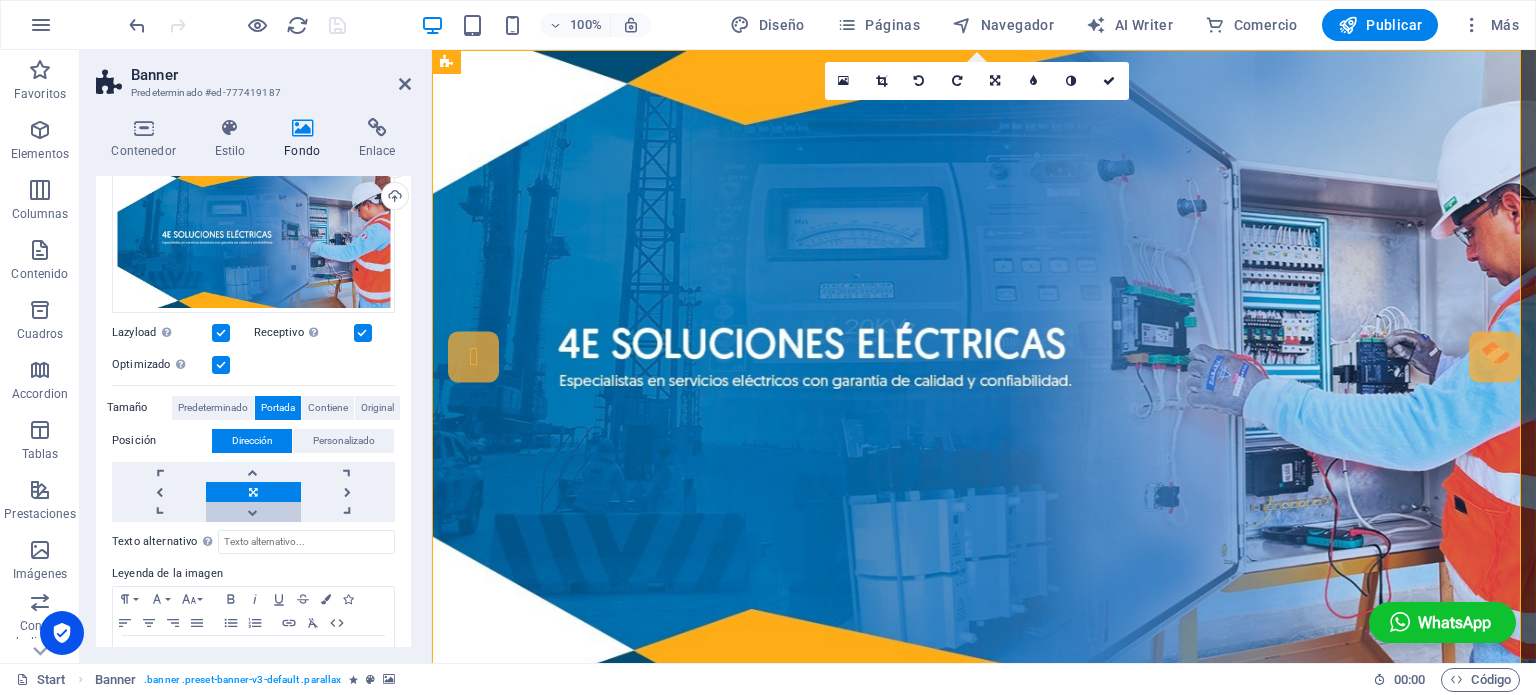 click at bounding box center [253, 512] 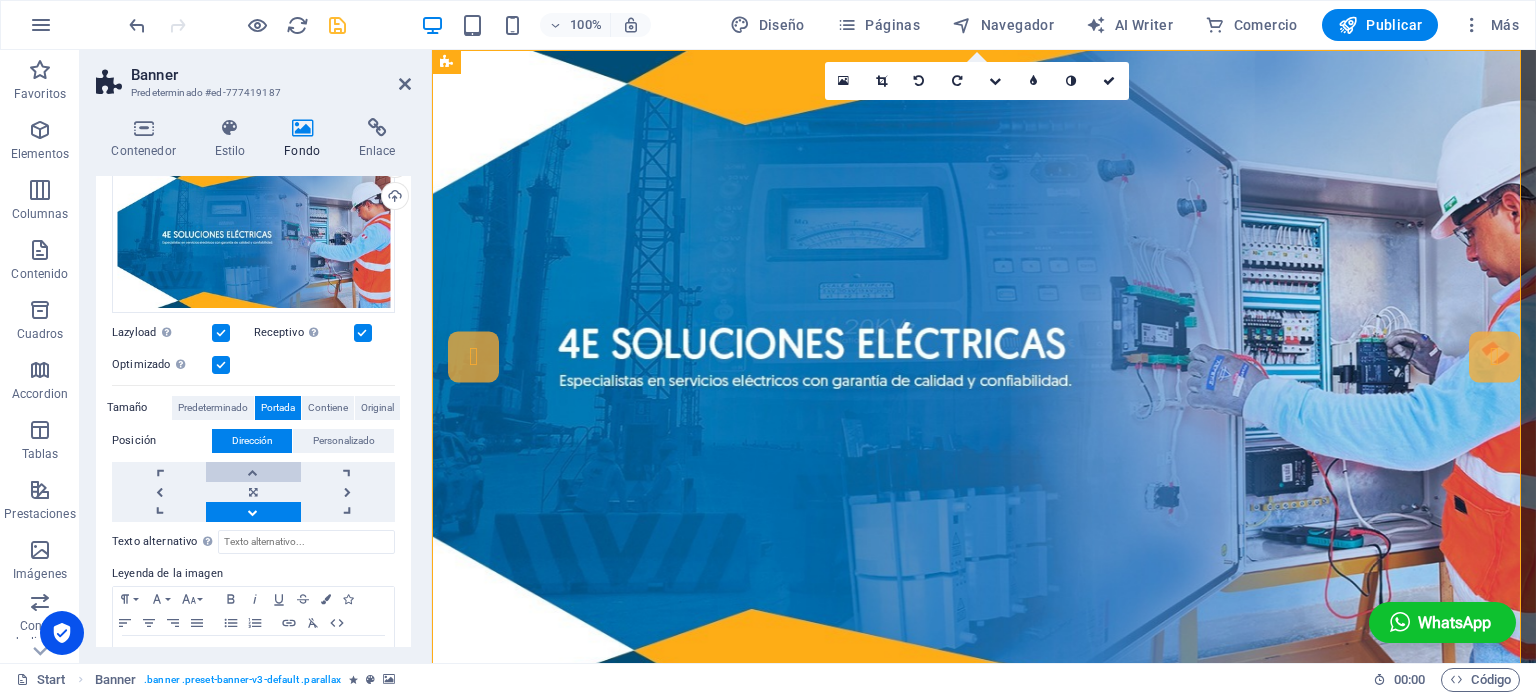 click at bounding box center (253, 472) 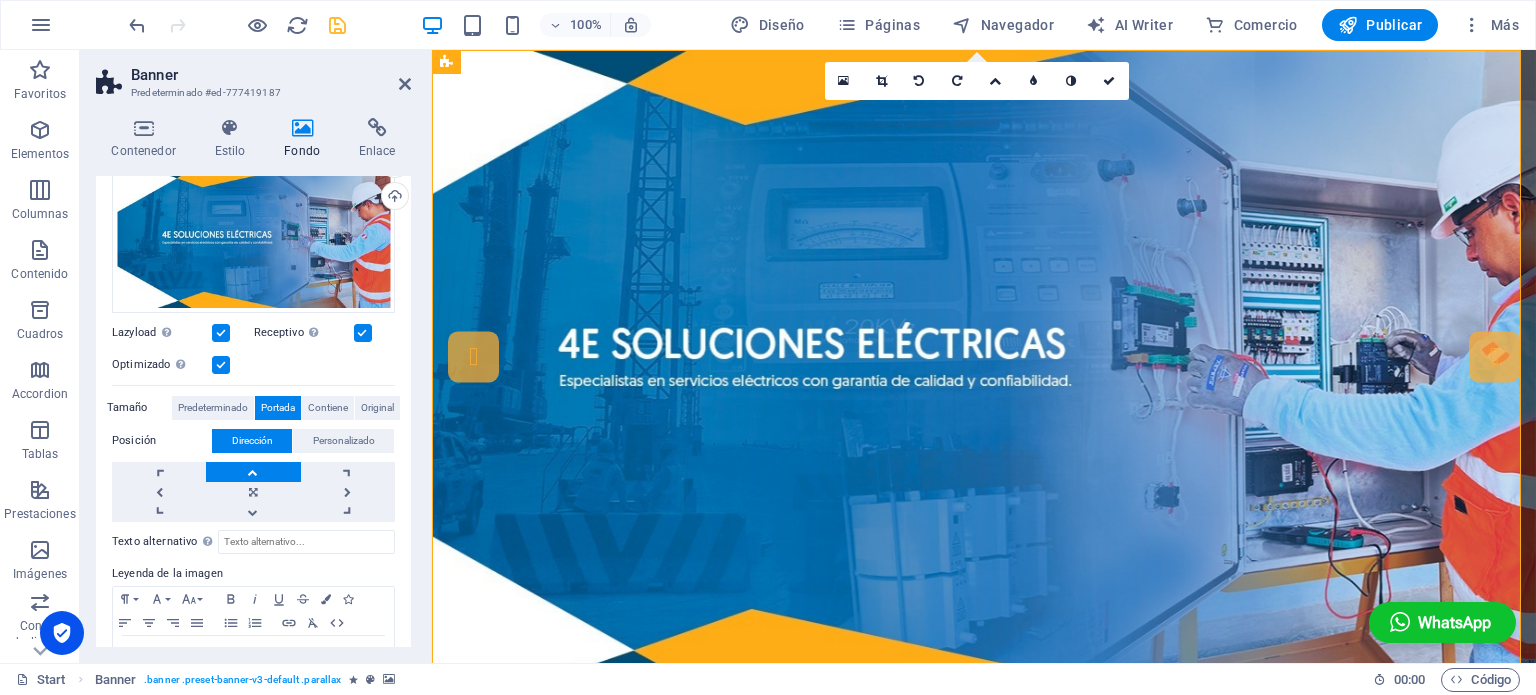 click at bounding box center (253, 472) 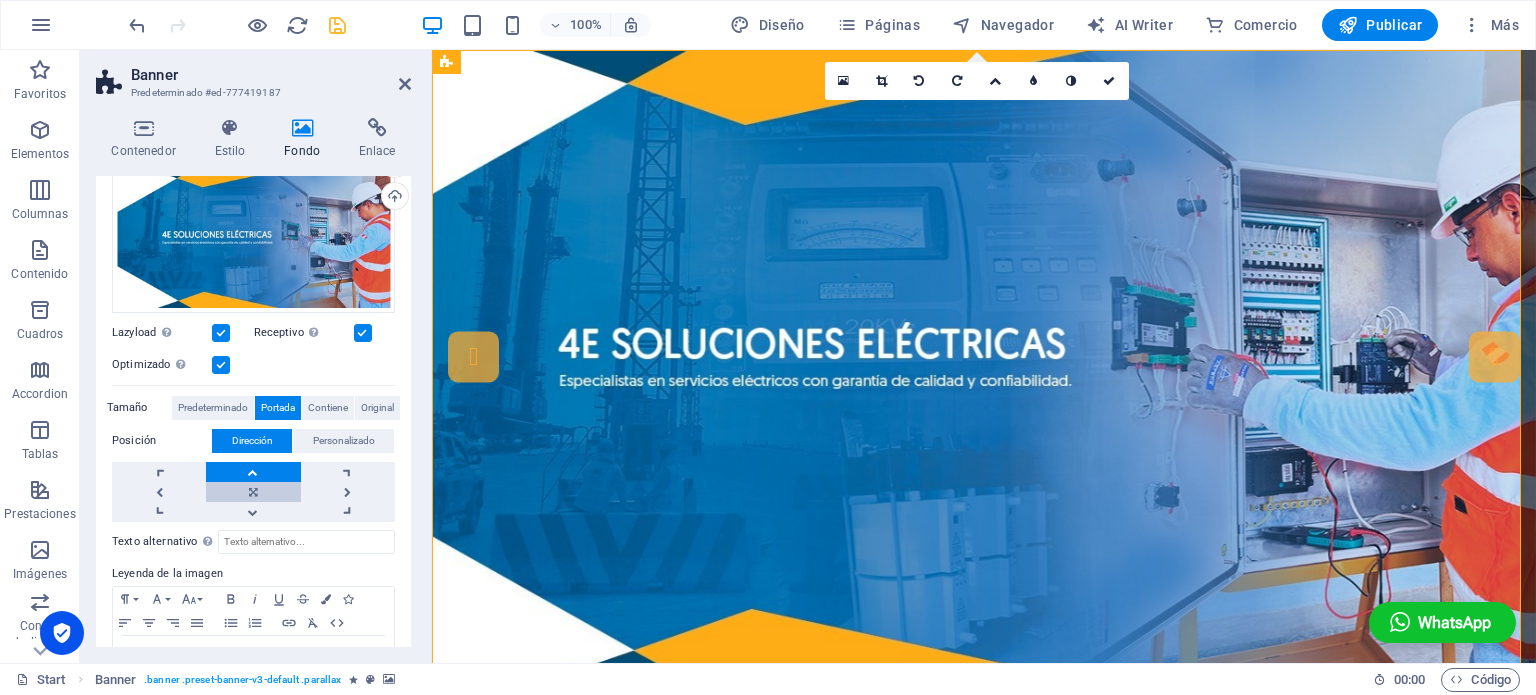 click at bounding box center [253, 492] 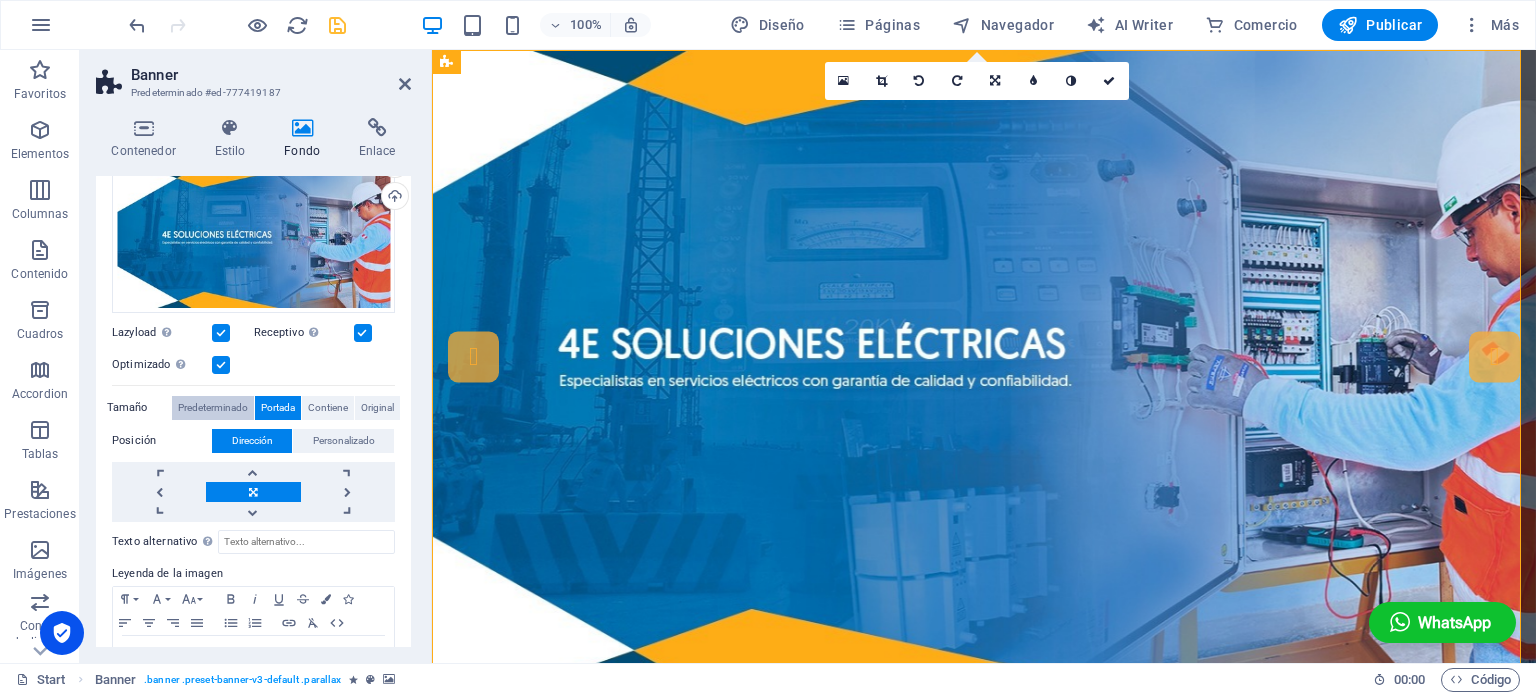 click on "Predeterminado" at bounding box center [213, 408] 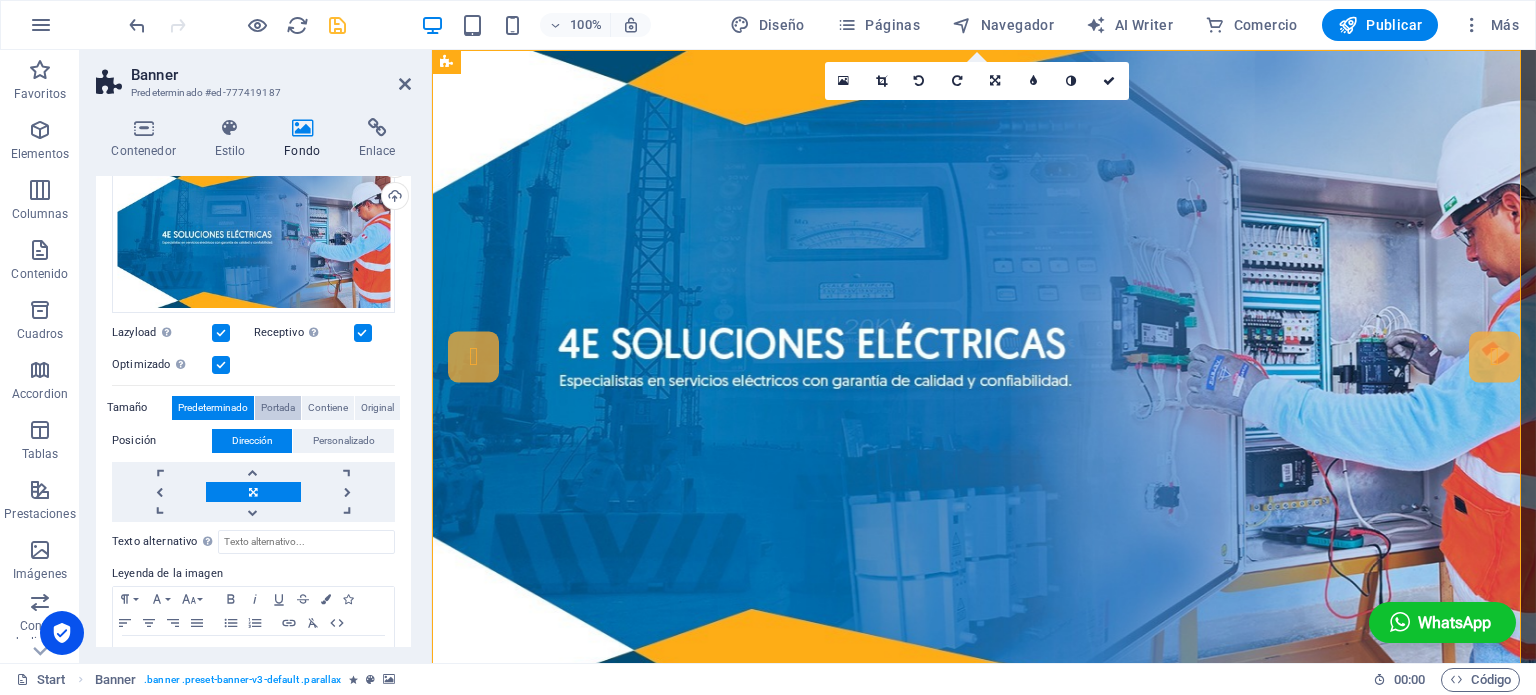 click on "Portada" at bounding box center (278, 408) 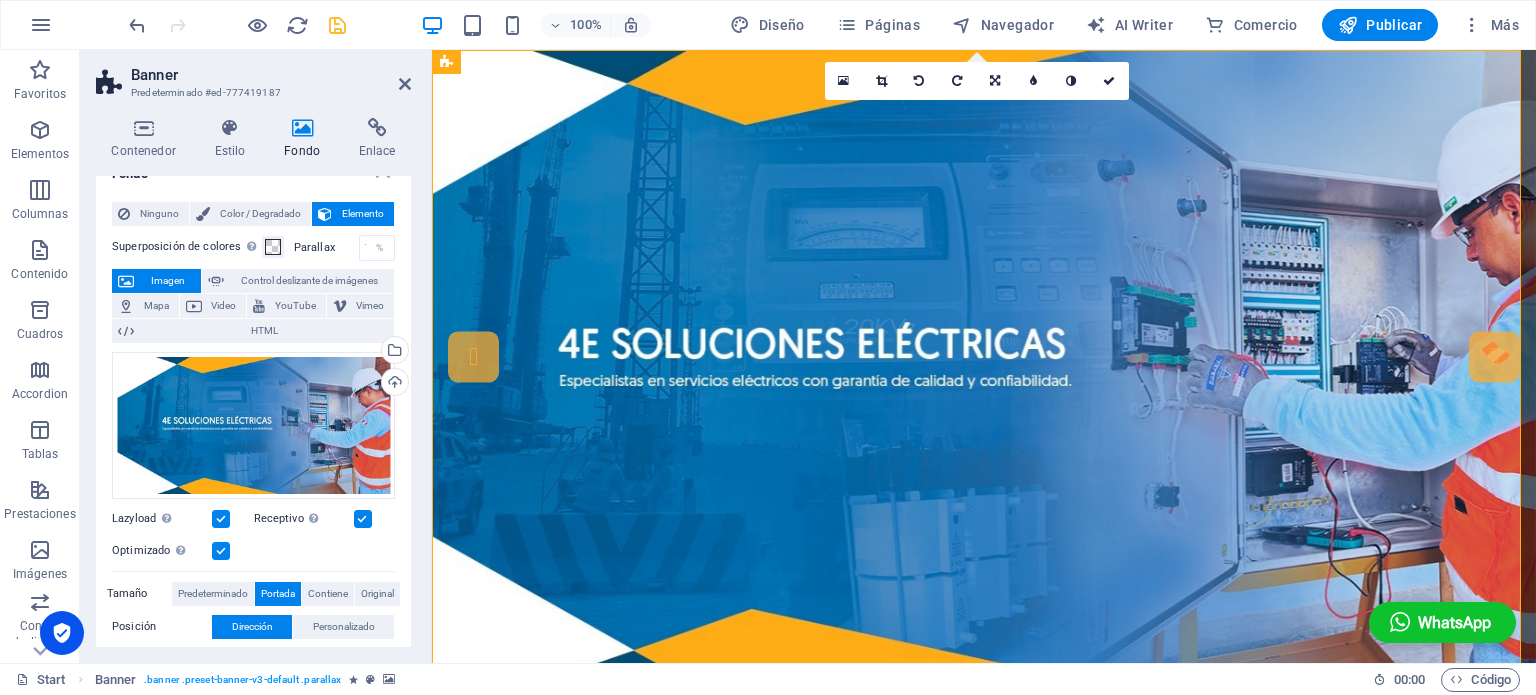 scroll, scrollTop: 0, scrollLeft: 0, axis: both 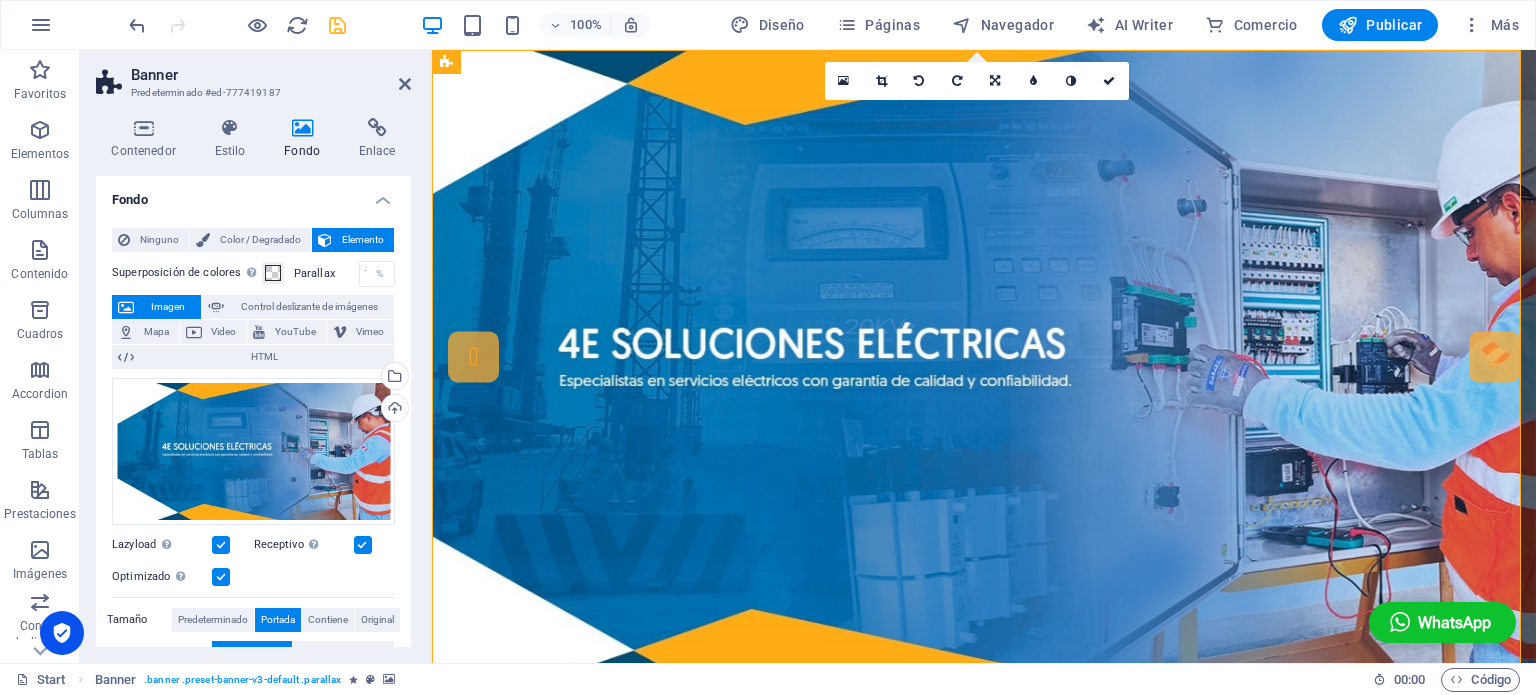 click on "Fondo" at bounding box center (306, 139) 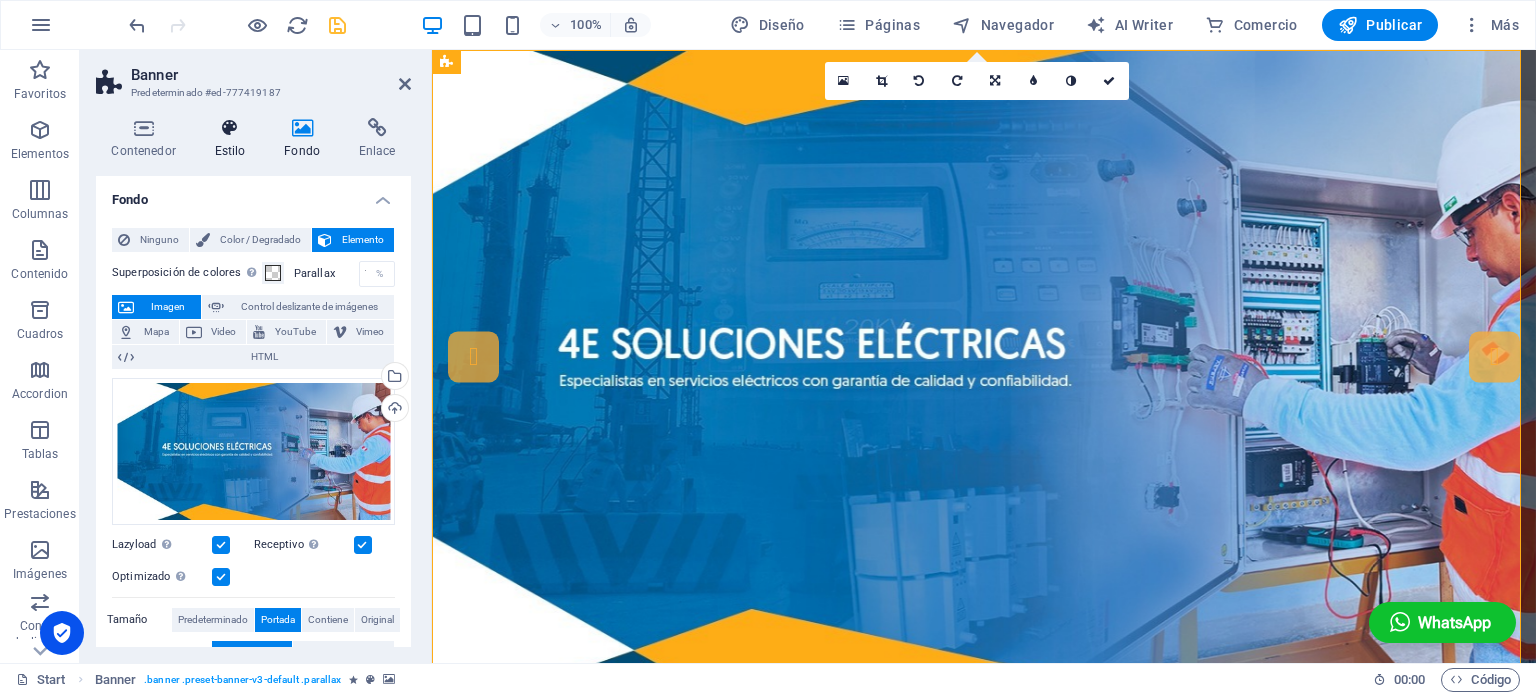 click at bounding box center [230, 128] 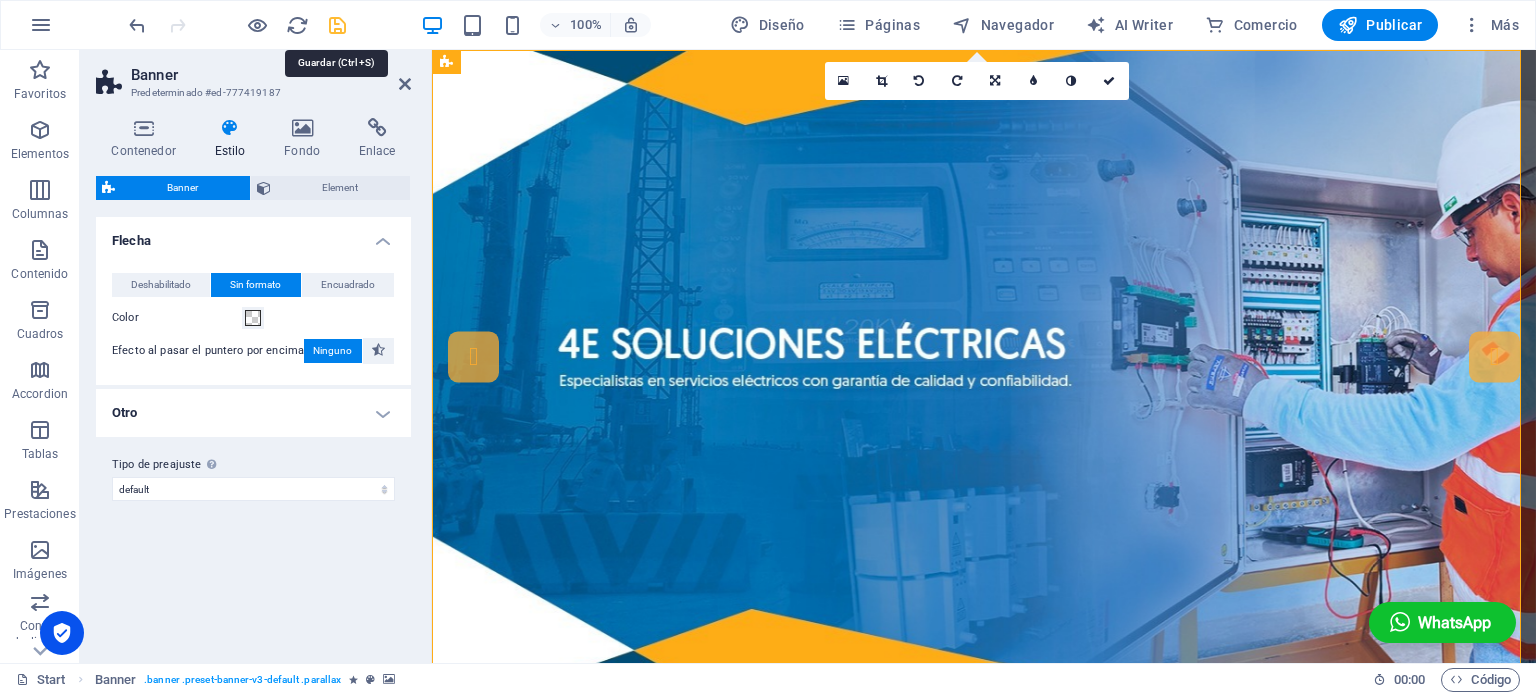 click at bounding box center (337, 25) 